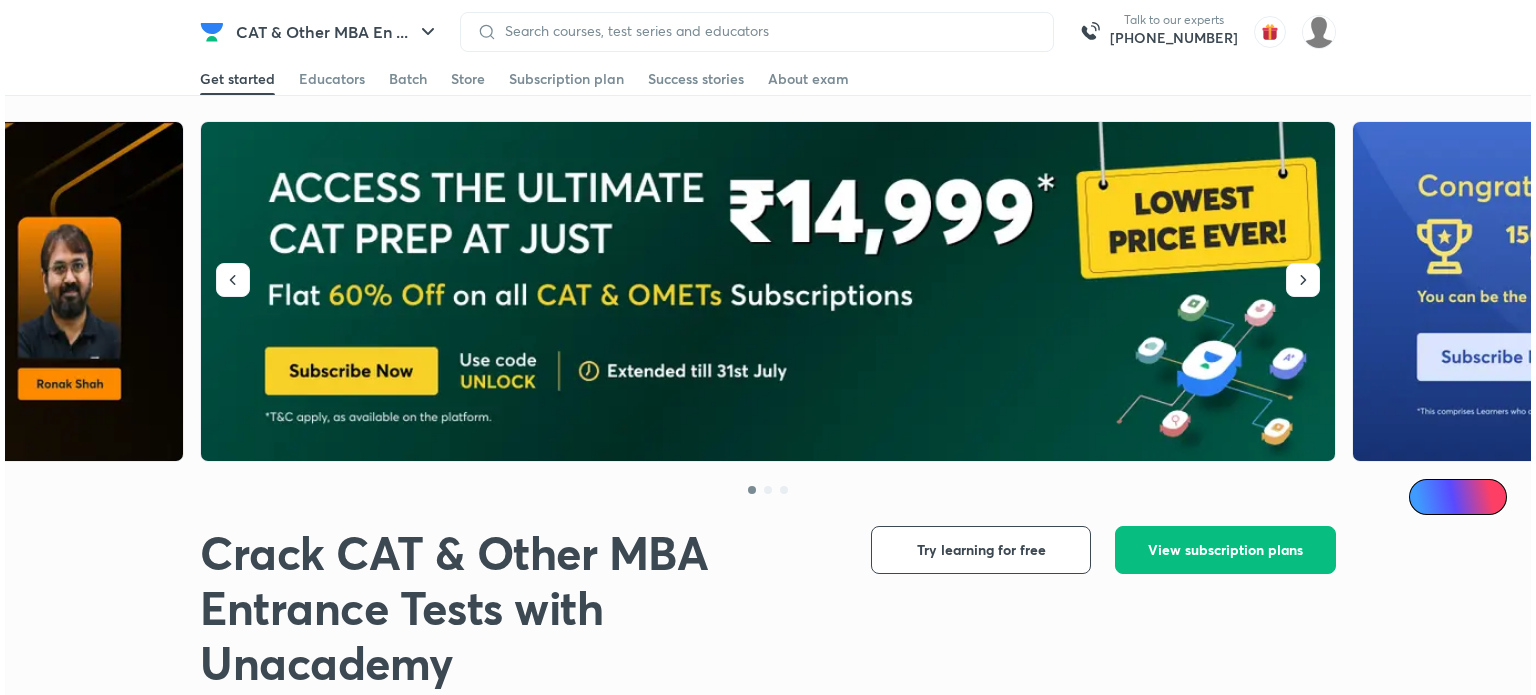 scroll, scrollTop: 0, scrollLeft: 0, axis: both 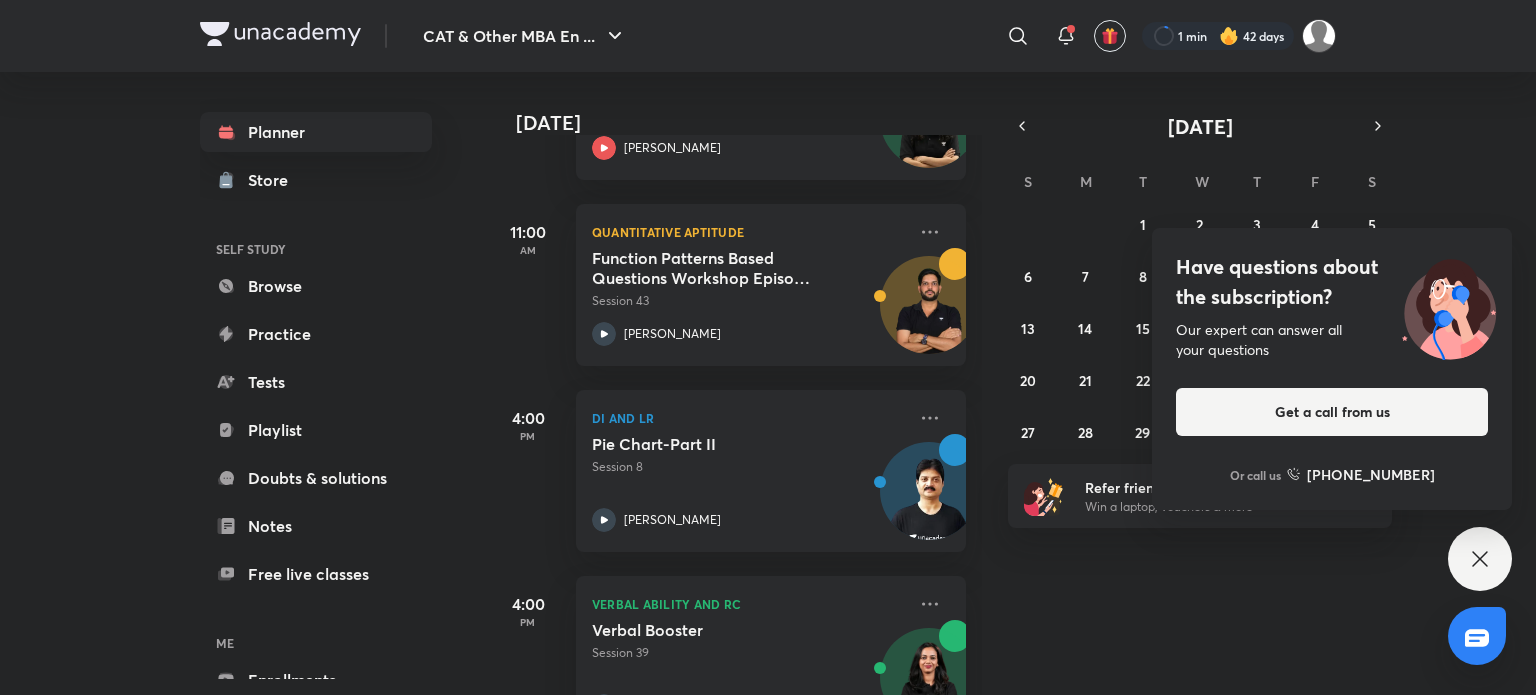 click 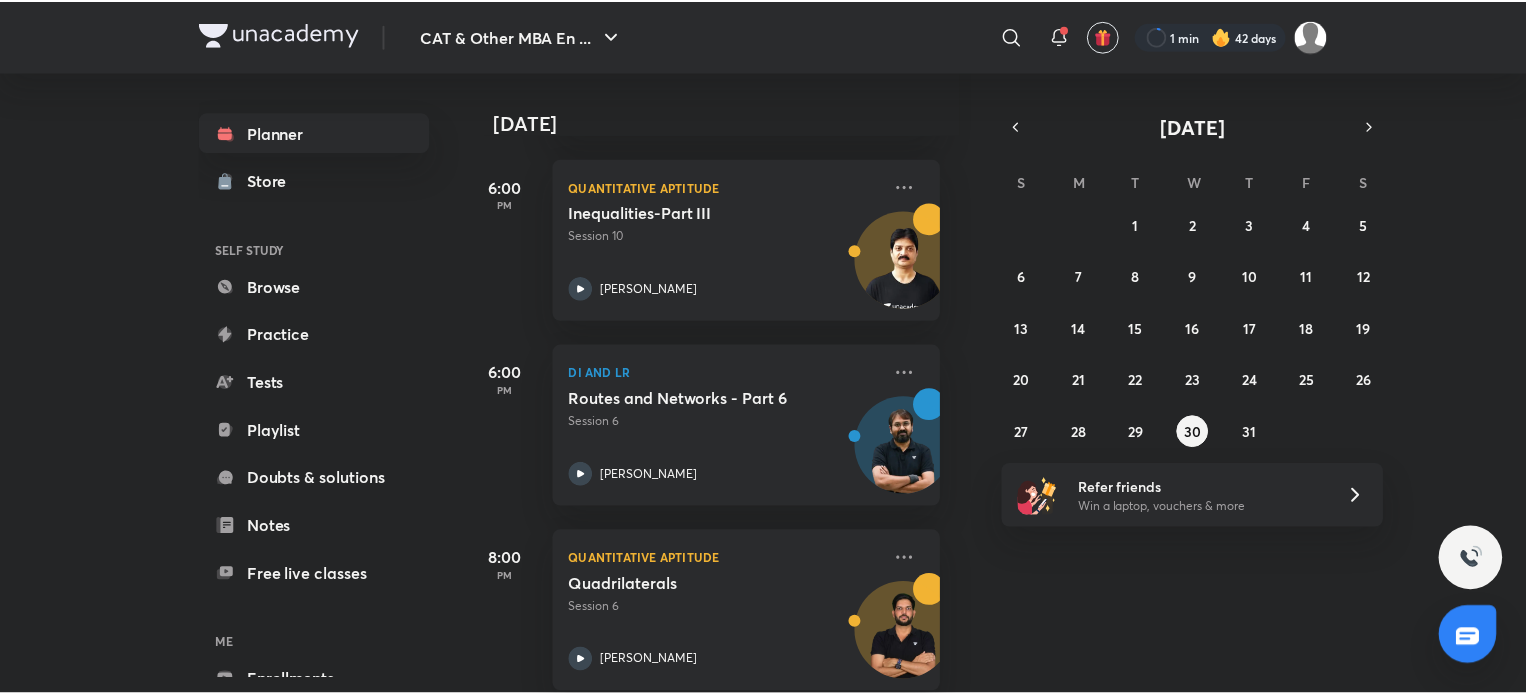 scroll, scrollTop: 1424, scrollLeft: 20, axis: both 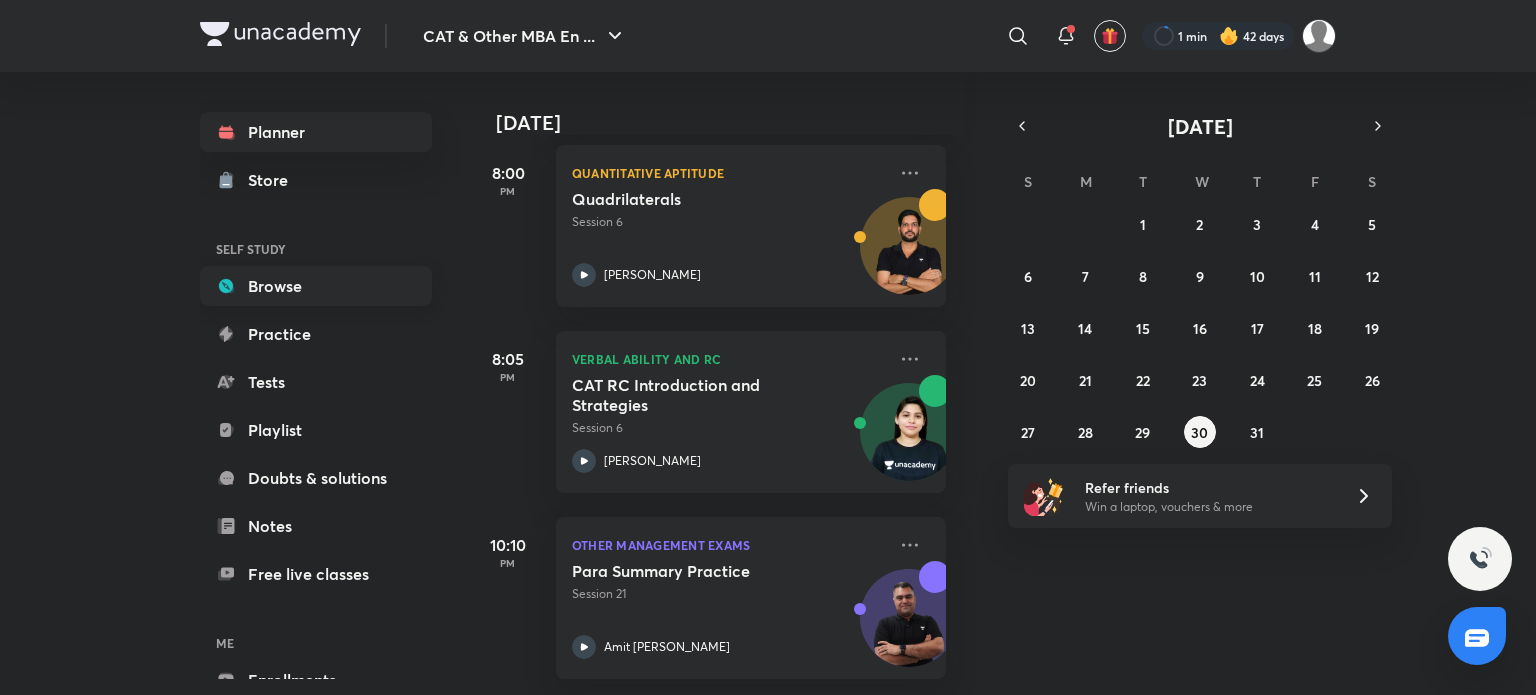 click on "Browse" at bounding box center [316, 286] 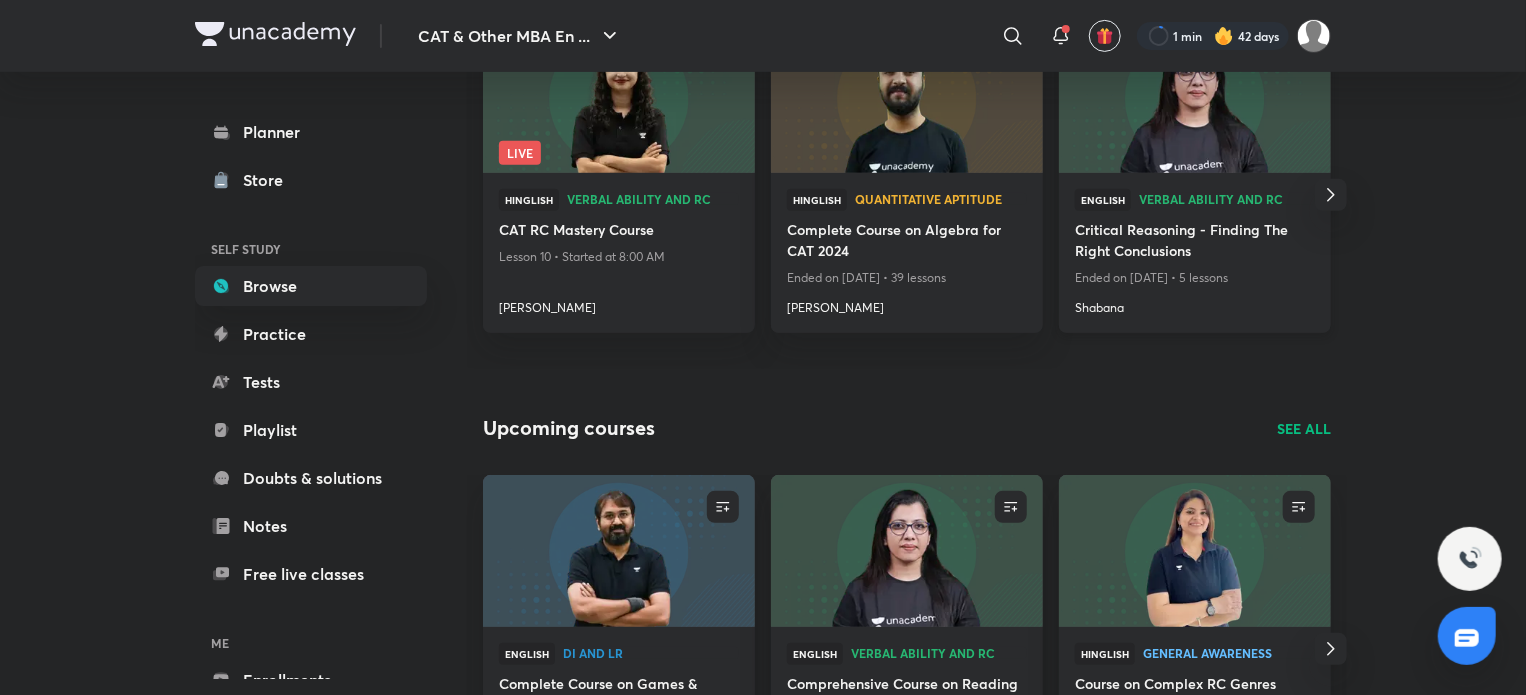 scroll, scrollTop: 0, scrollLeft: 0, axis: both 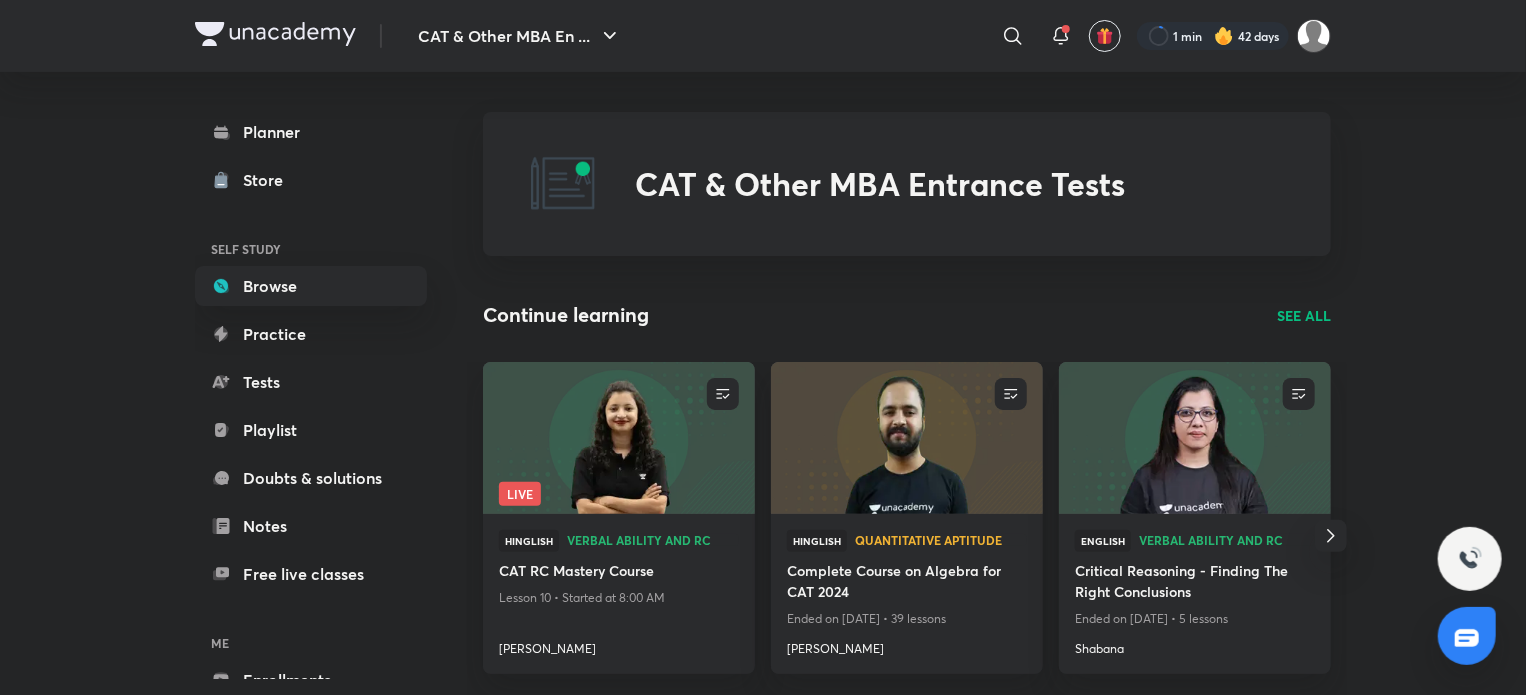 click on "SEE ALL" at bounding box center (1304, 315) 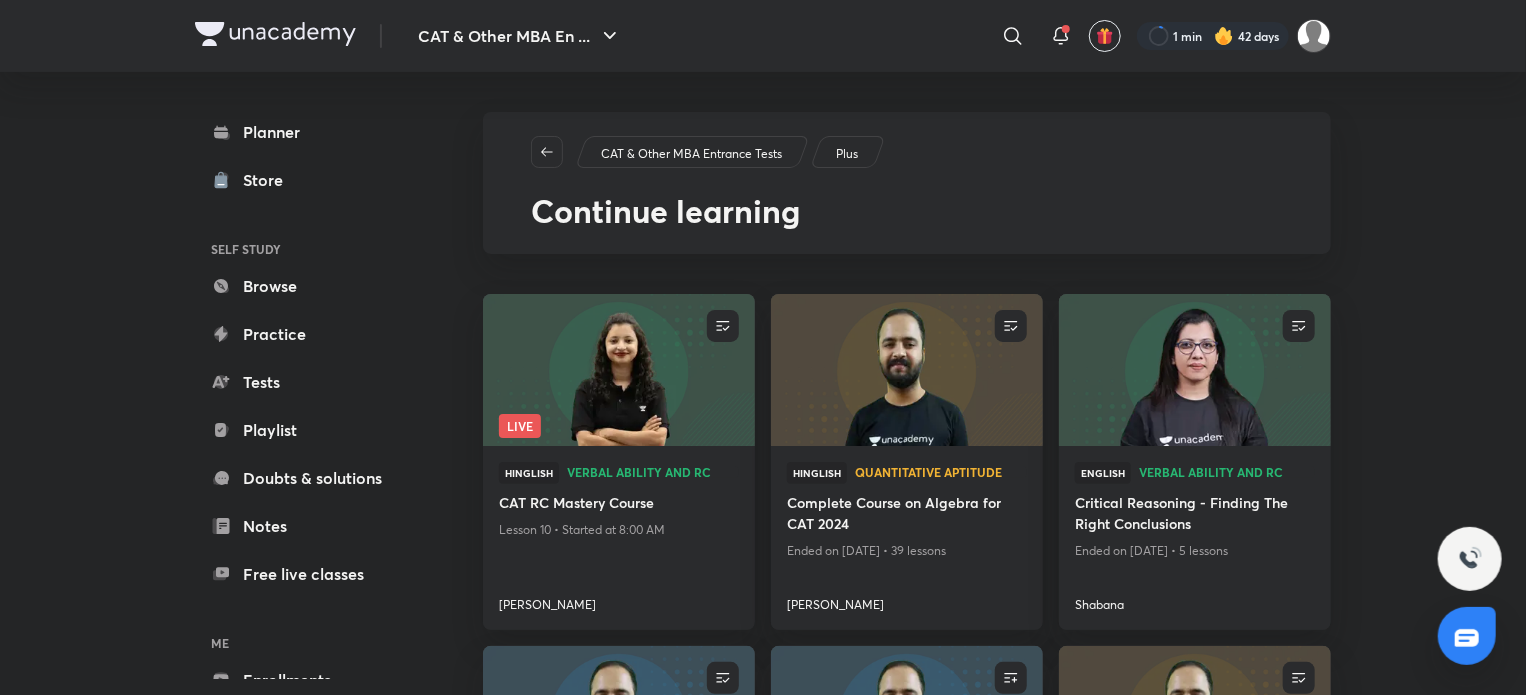 scroll, scrollTop: 171, scrollLeft: 0, axis: vertical 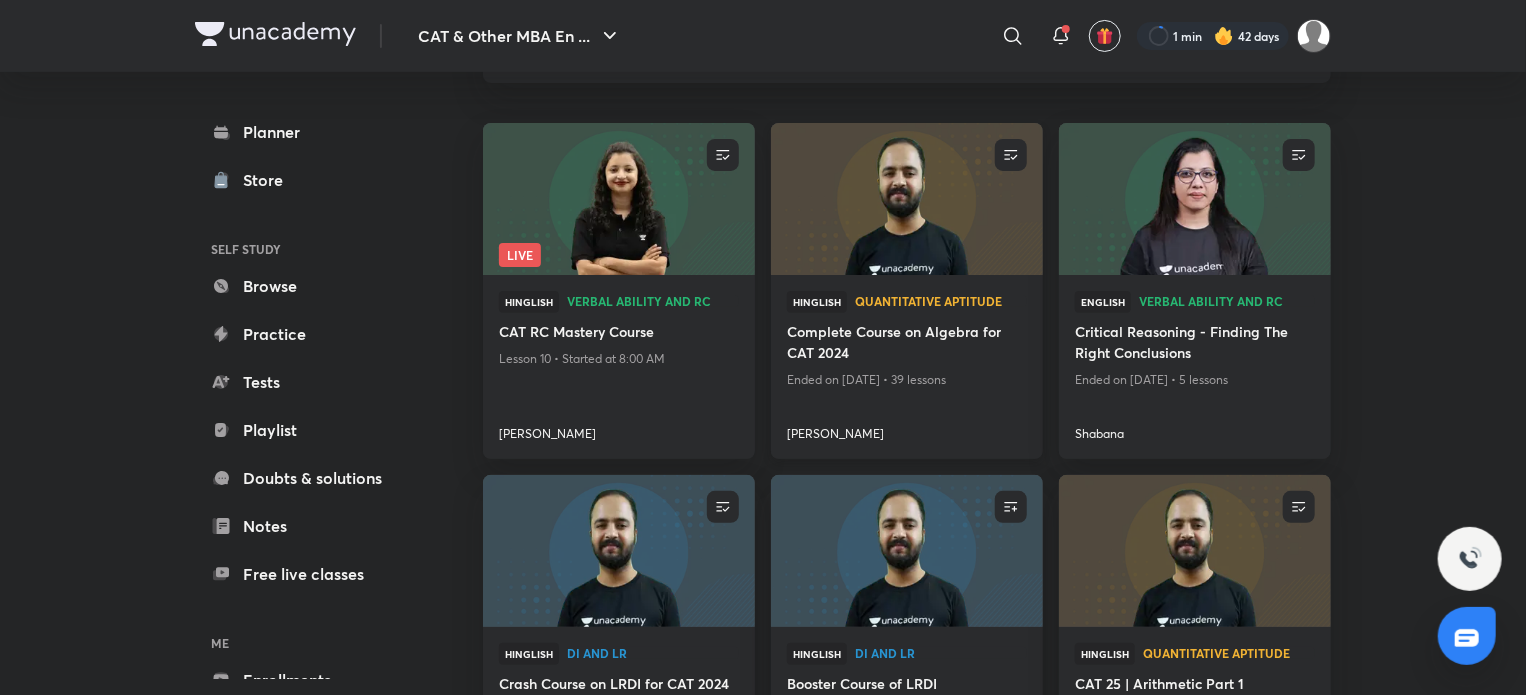 click at bounding box center (906, 199) 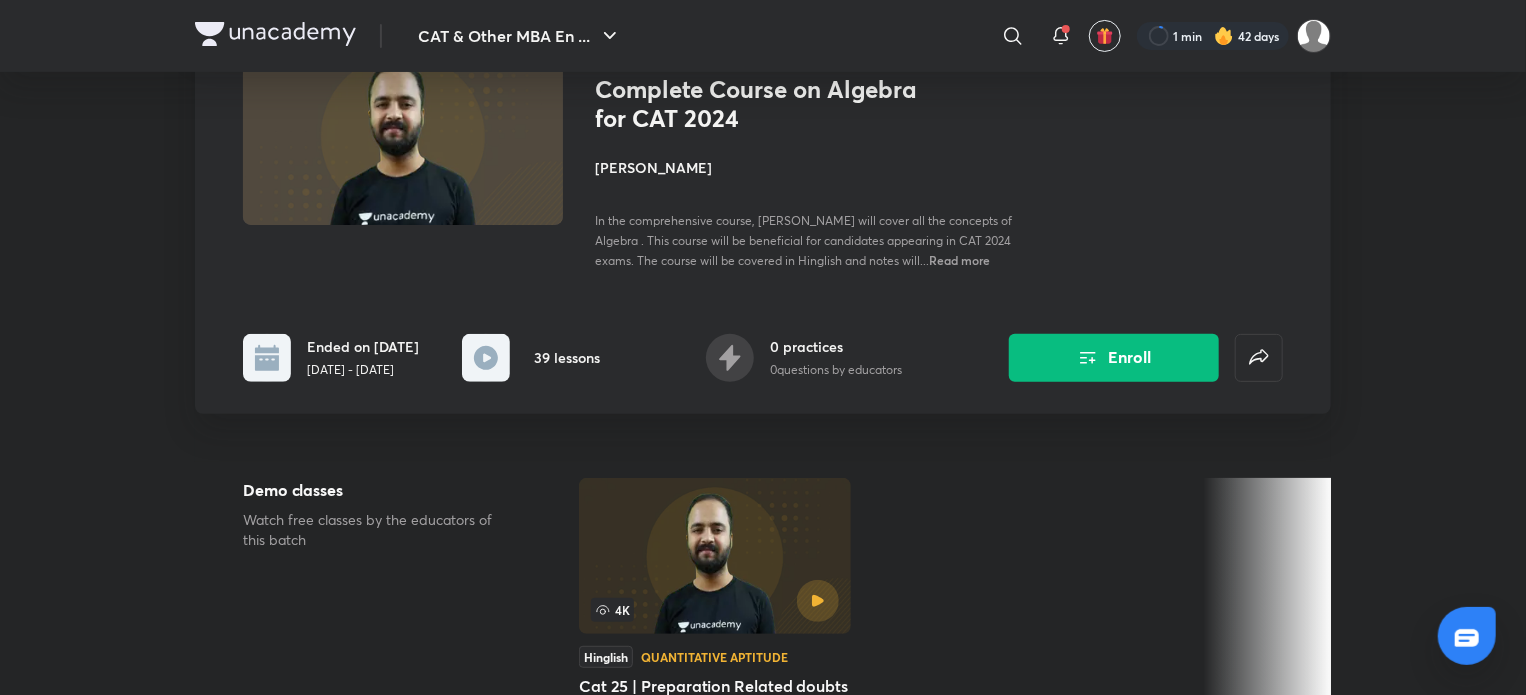 scroll, scrollTop: 0, scrollLeft: 0, axis: both 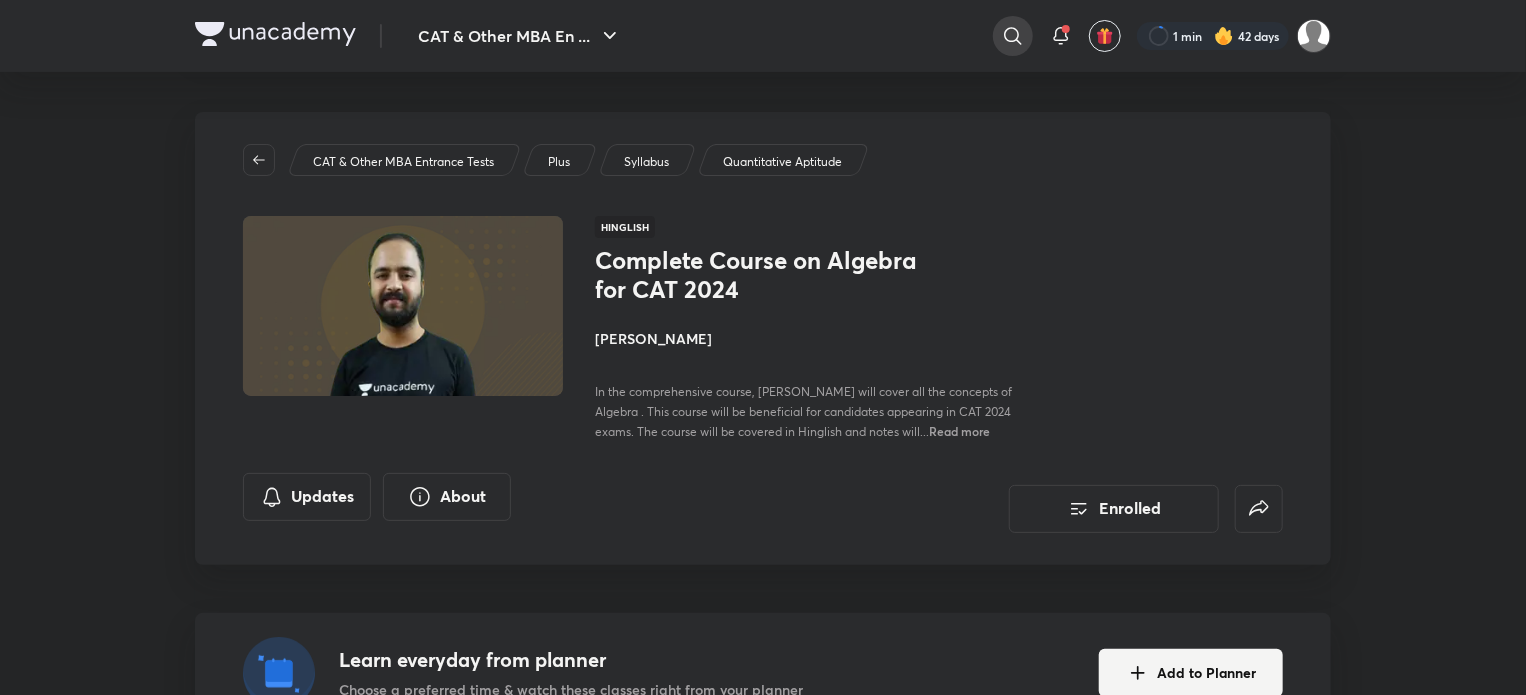 click 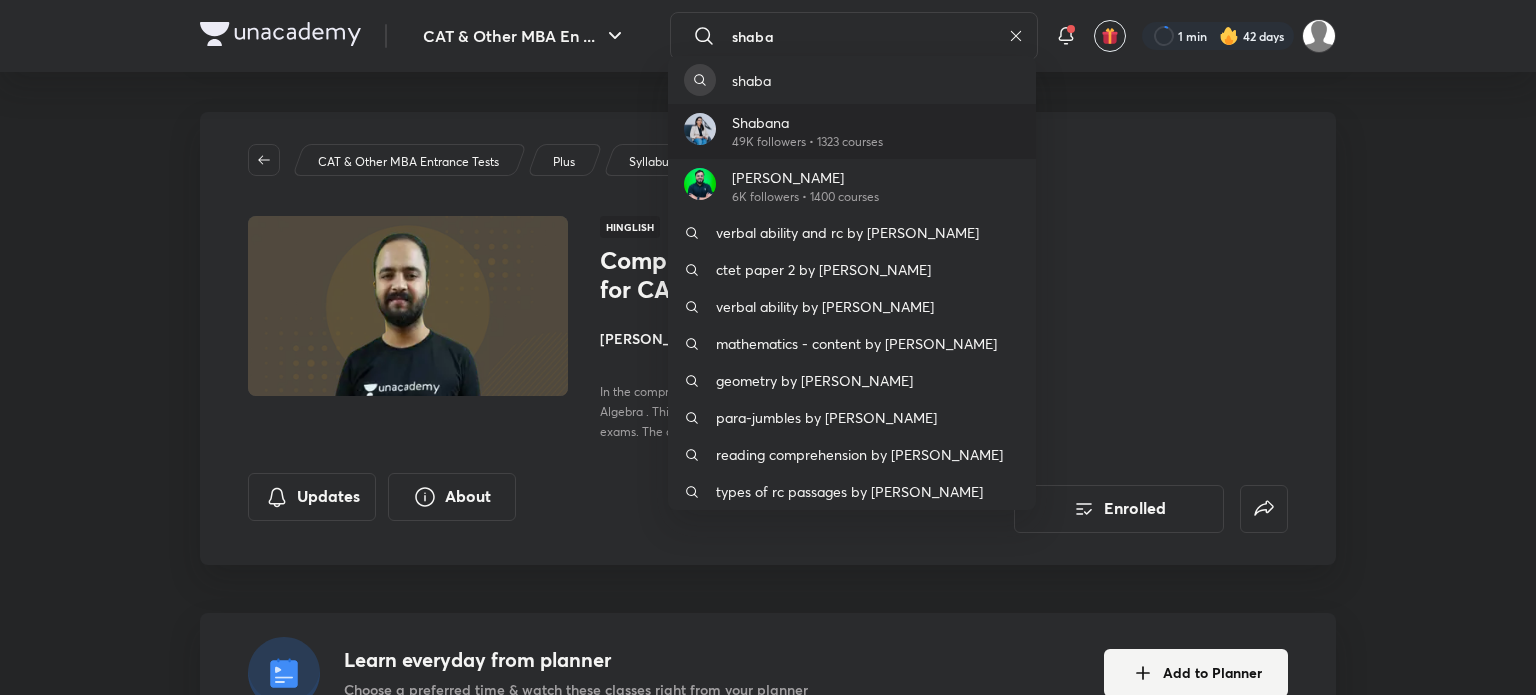 type on "shaba" 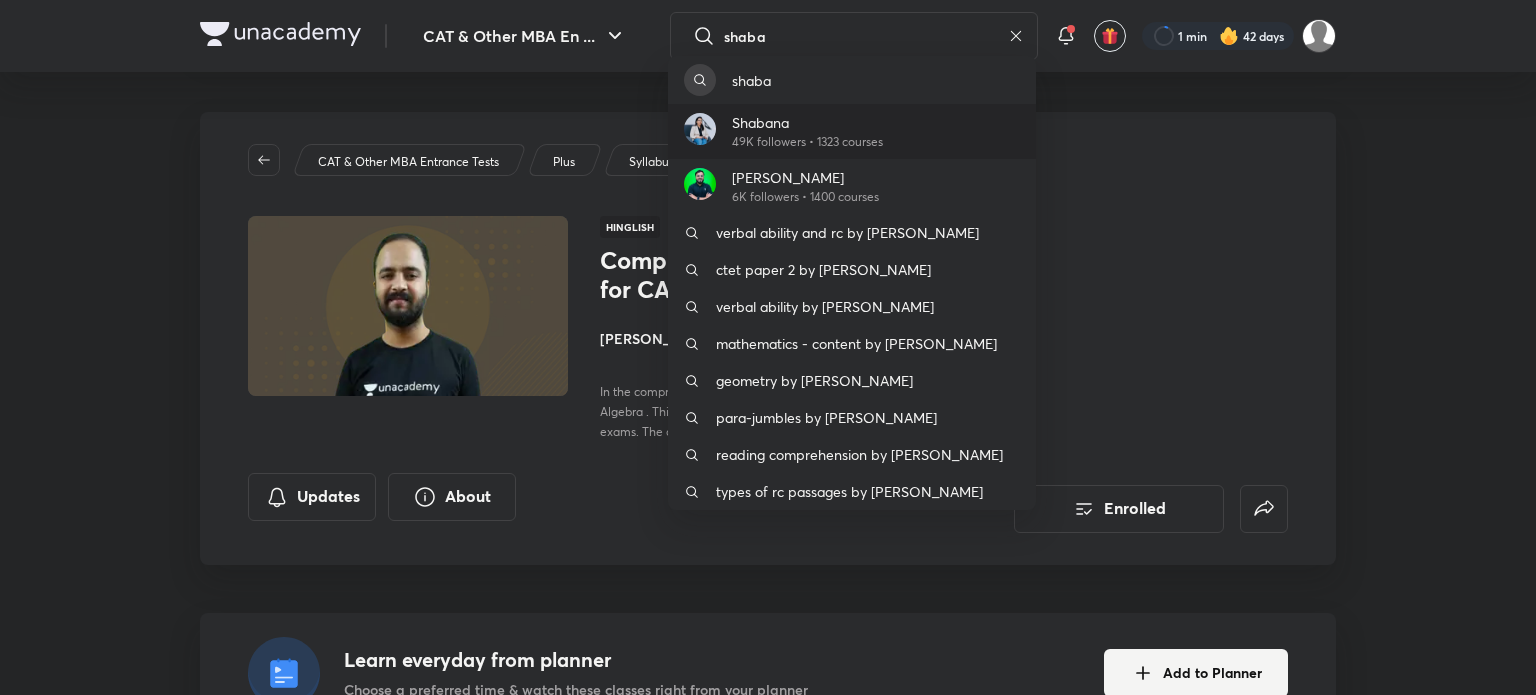 click on "49K followers • 1323 courses" at bounding box center [807, 142] 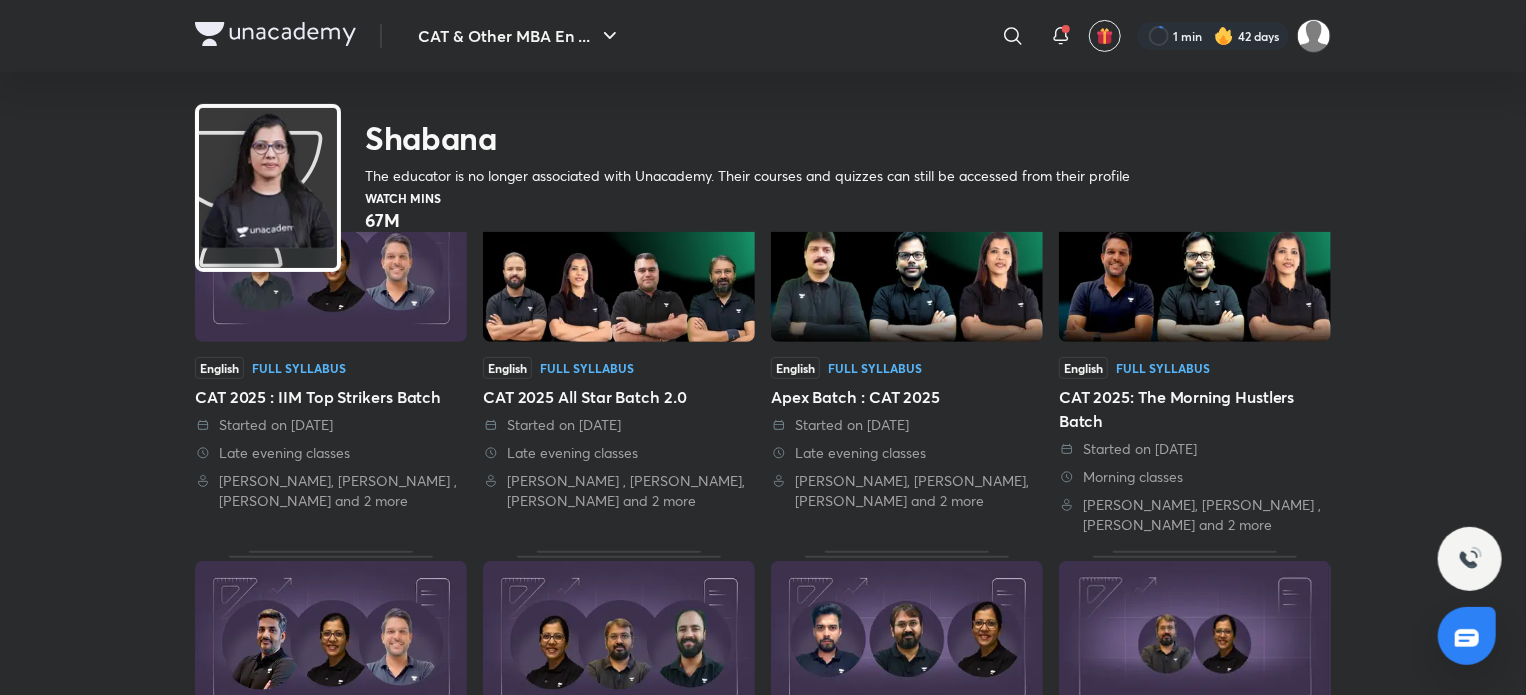 scroll, scrollTop: 0, scrollLeft: 0, axis: both 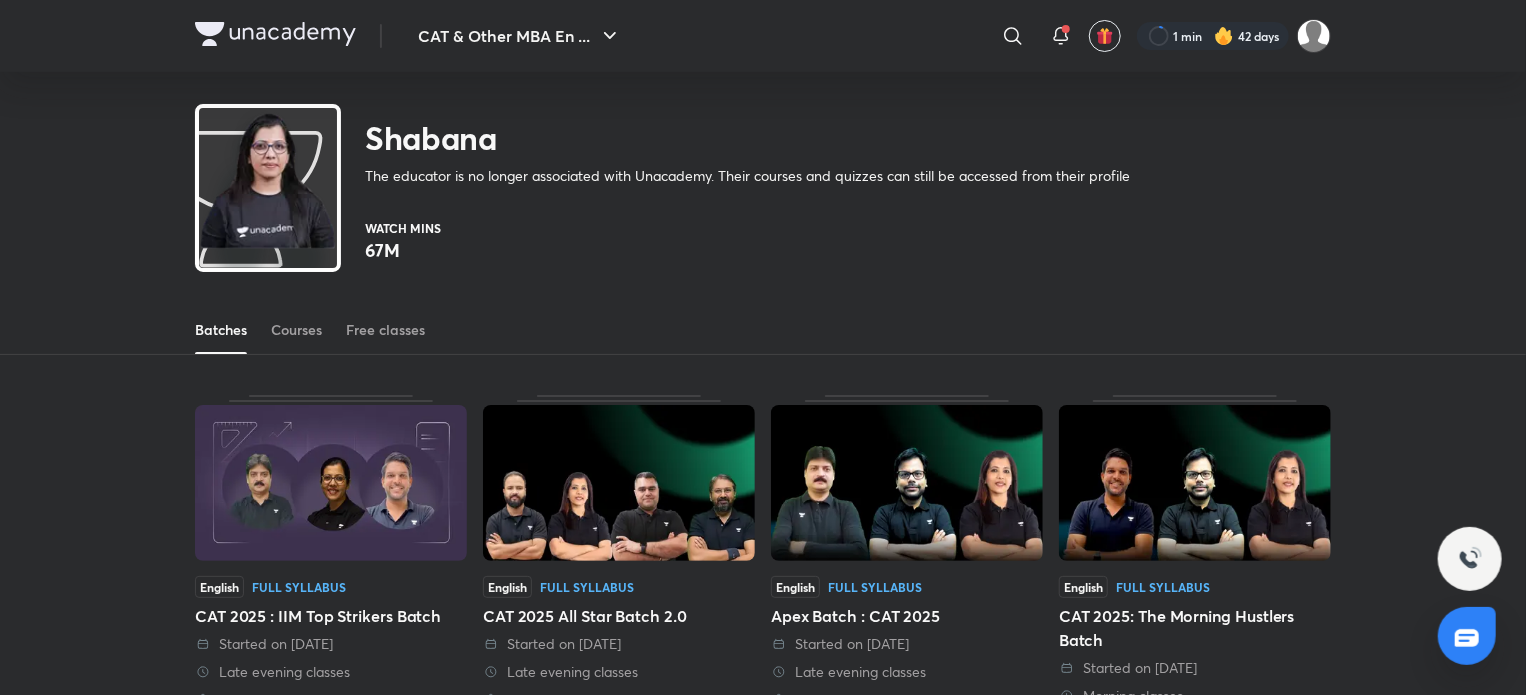 click on "Batches Courses Free classes" at bounding box center [763, 330] 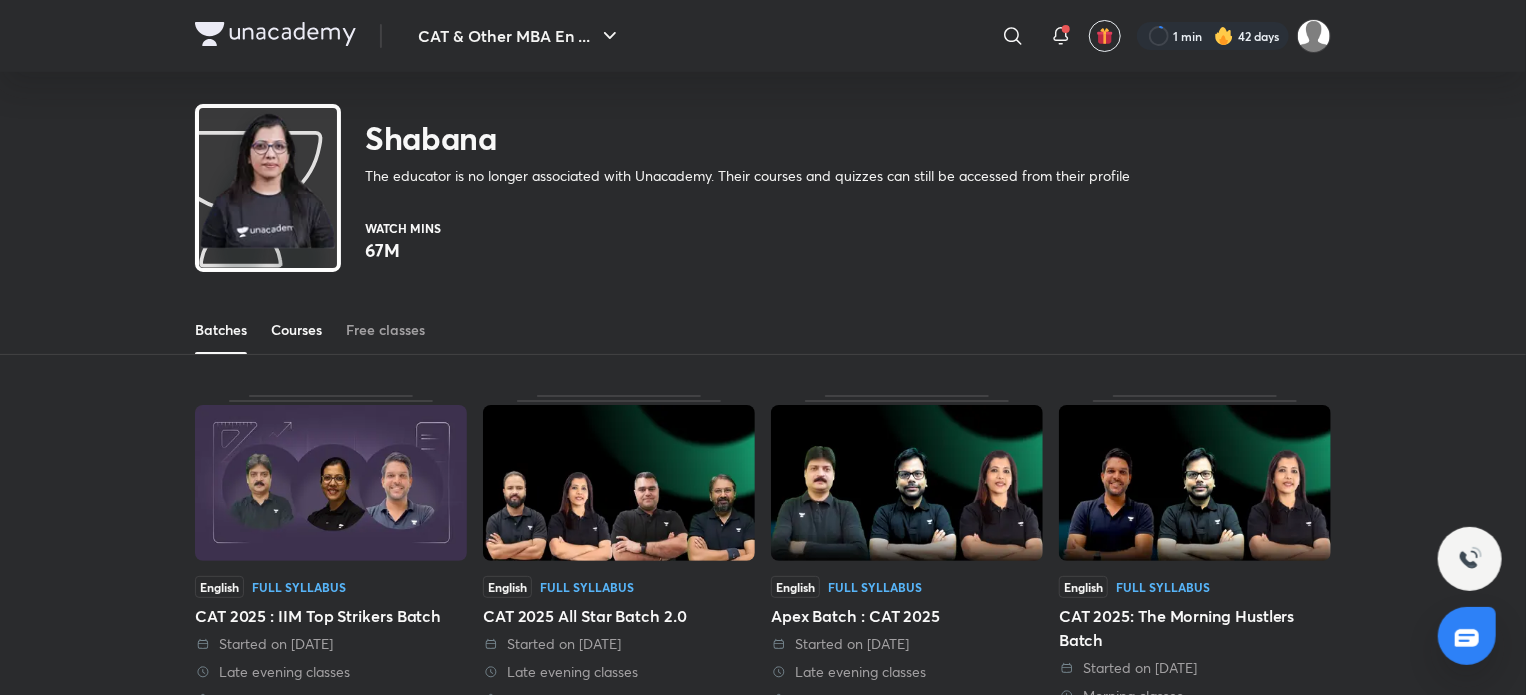 click on "Courses" at bounding box center [296, 330] 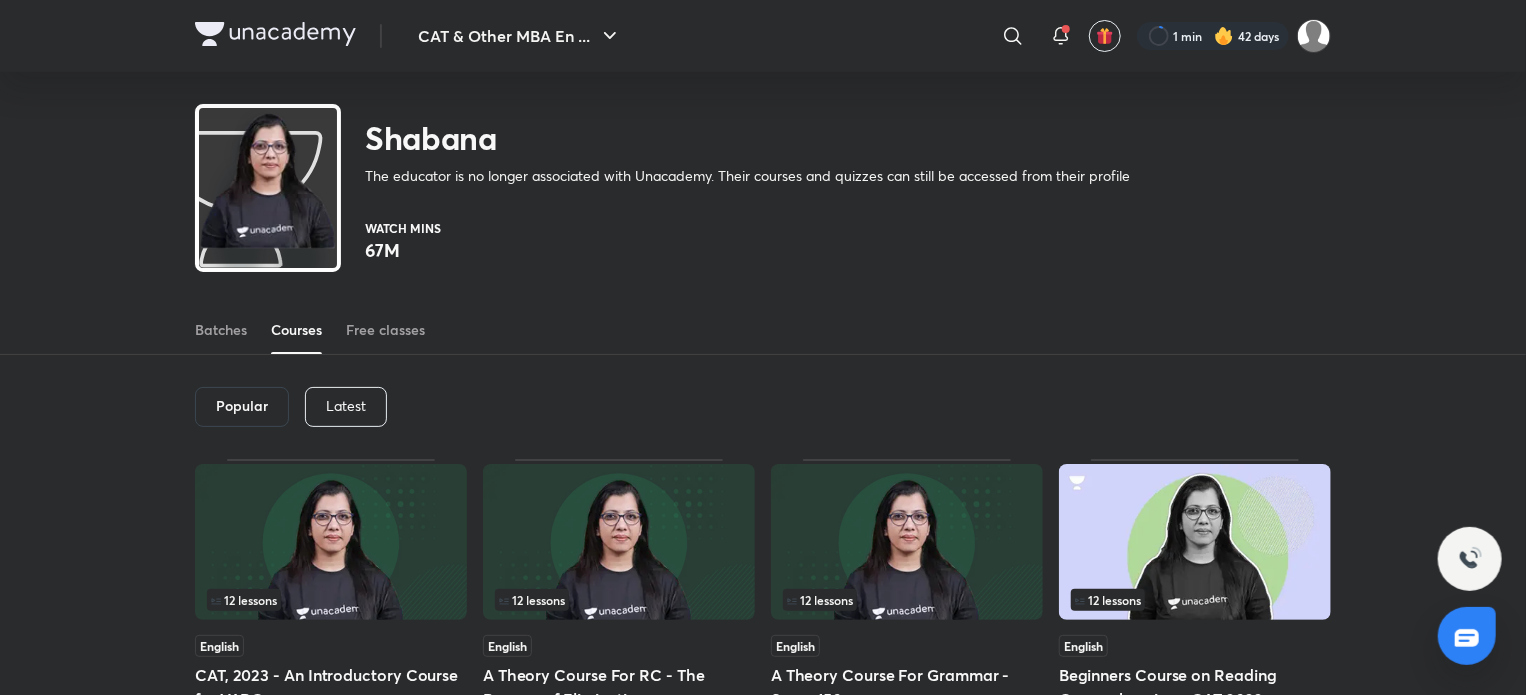 click at bounding box center (907, 542) 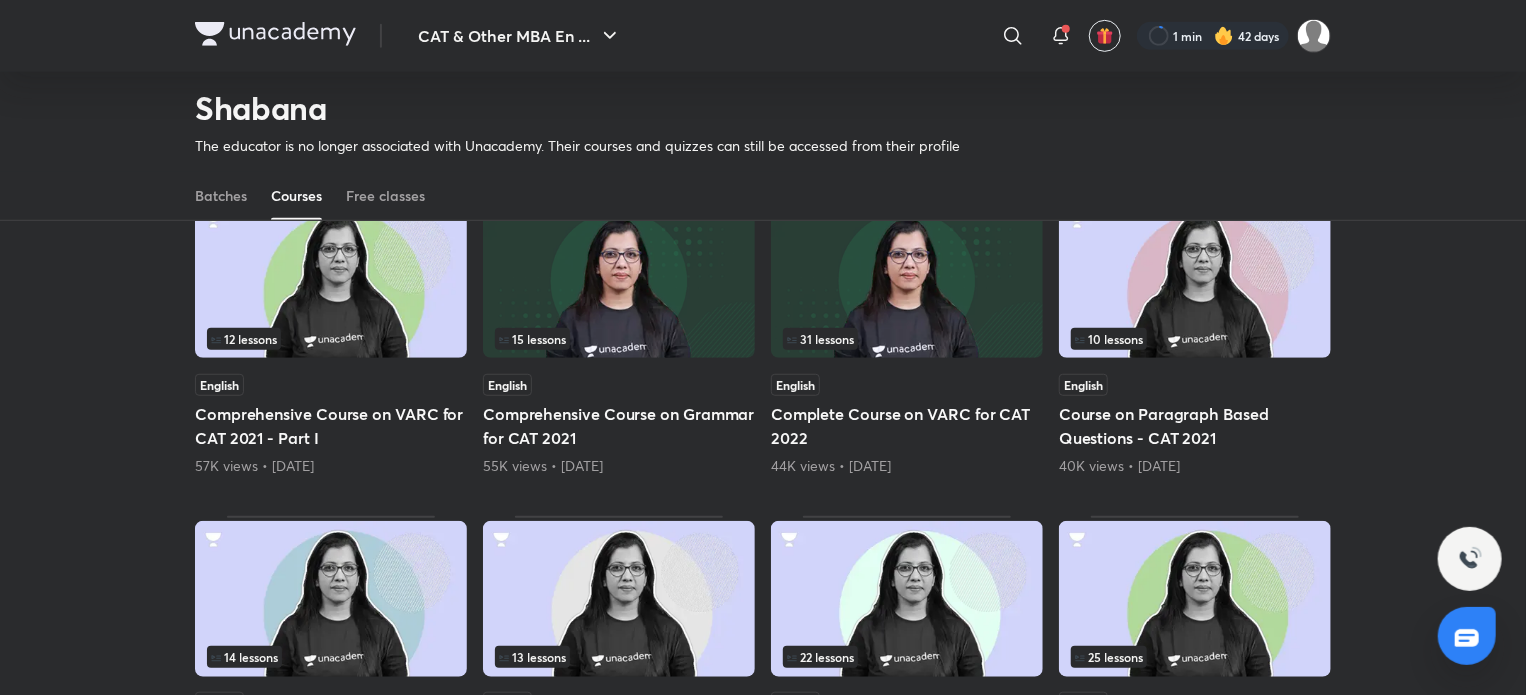 scroll, scrollTop: 524, scrollLeft: 0, axis: vertical 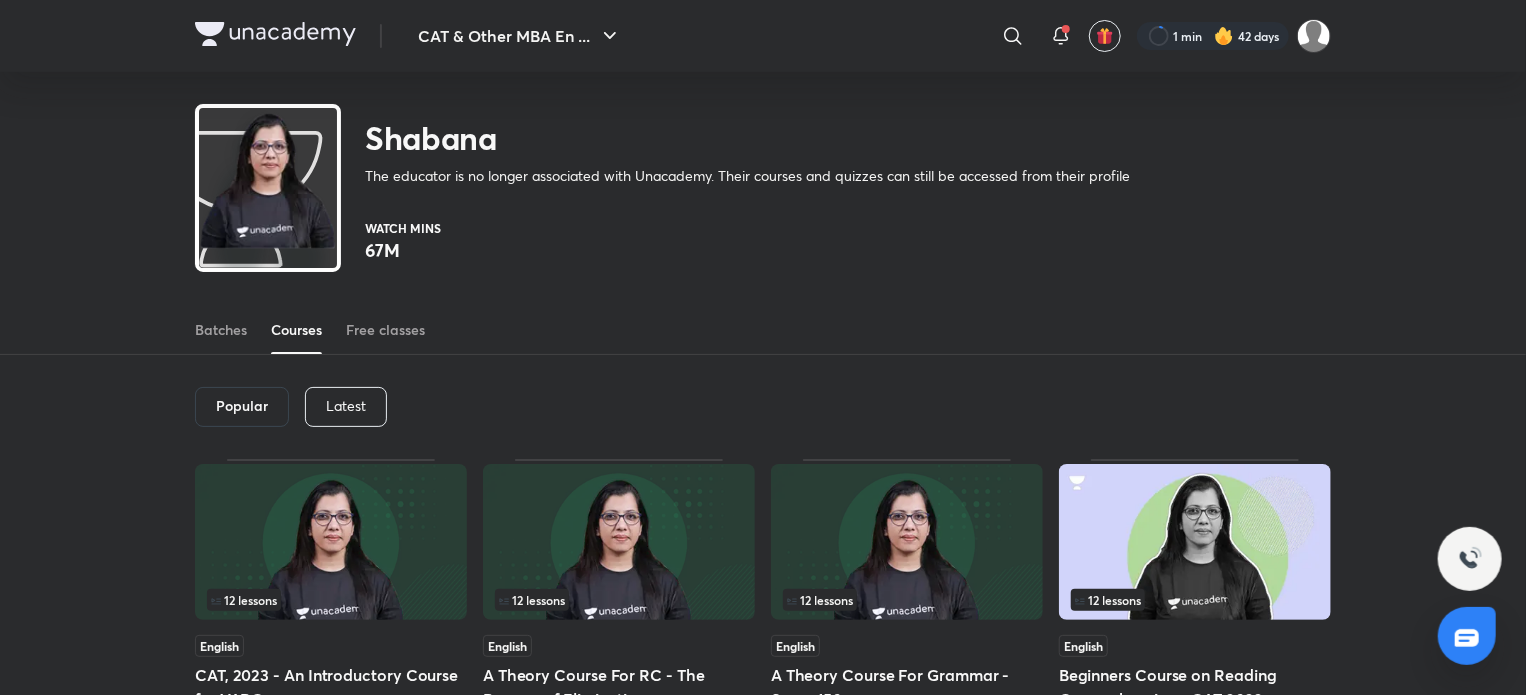 click on "Latest" at bounding box center [346, 406] 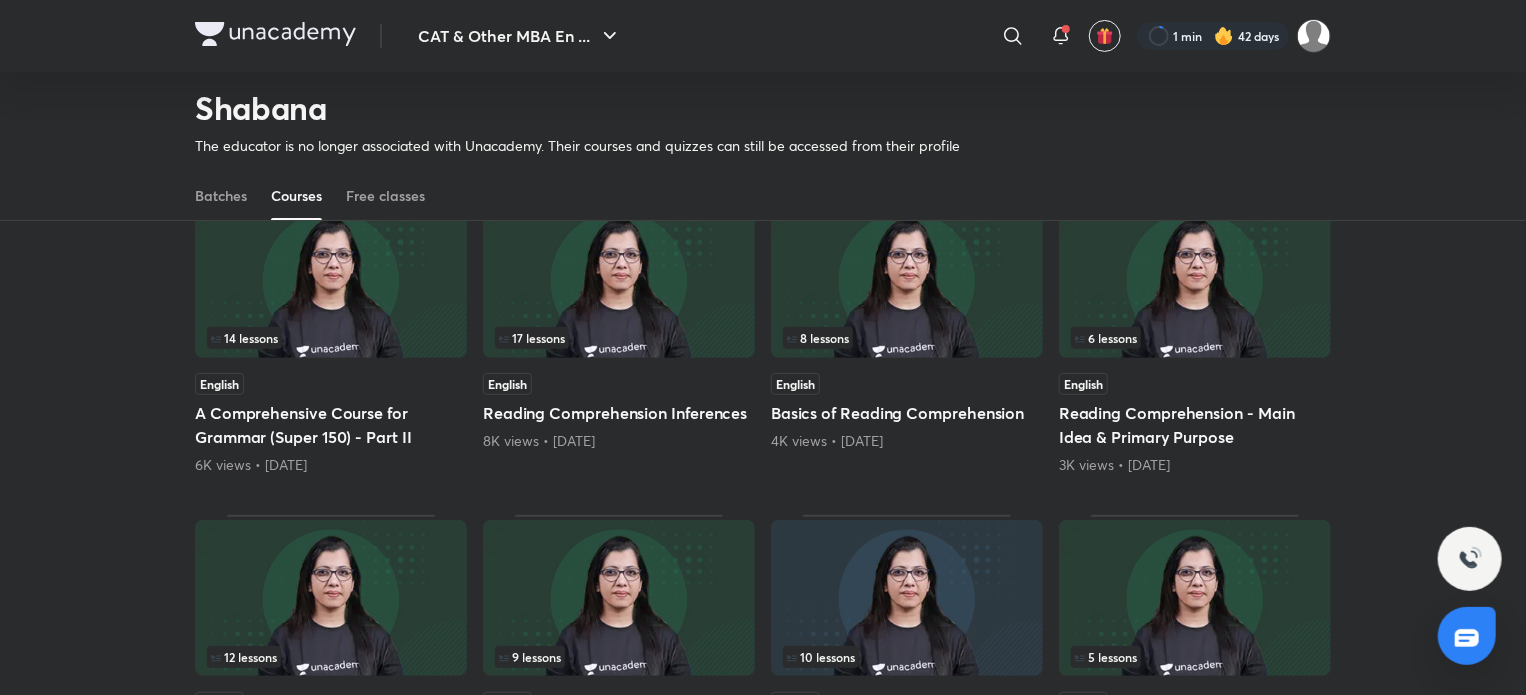 scroll, scrollTop: 236, scrollLeft: 0, axis: vertical 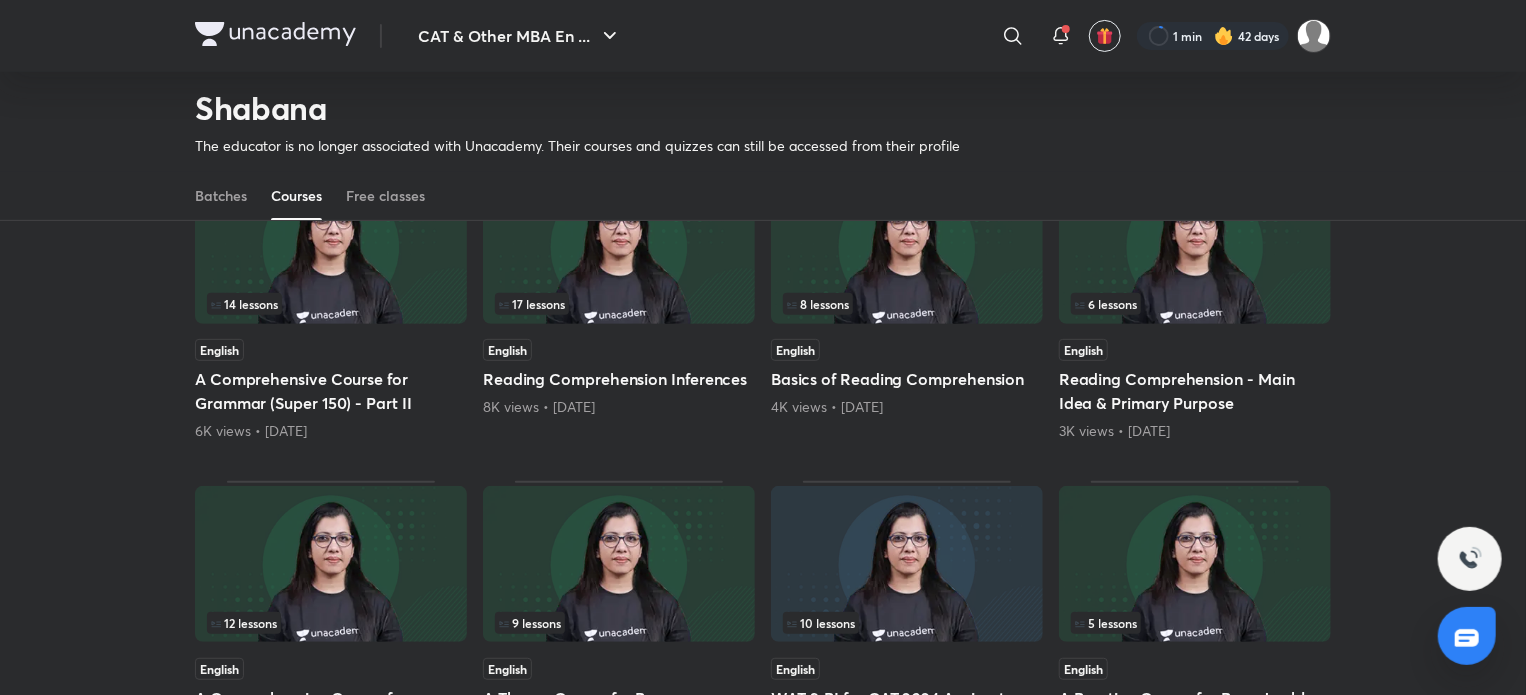 click on "8   lessons English Basics of Reading Comprehension 4K views  •  4 months ago" at bounding box center [907, 302] 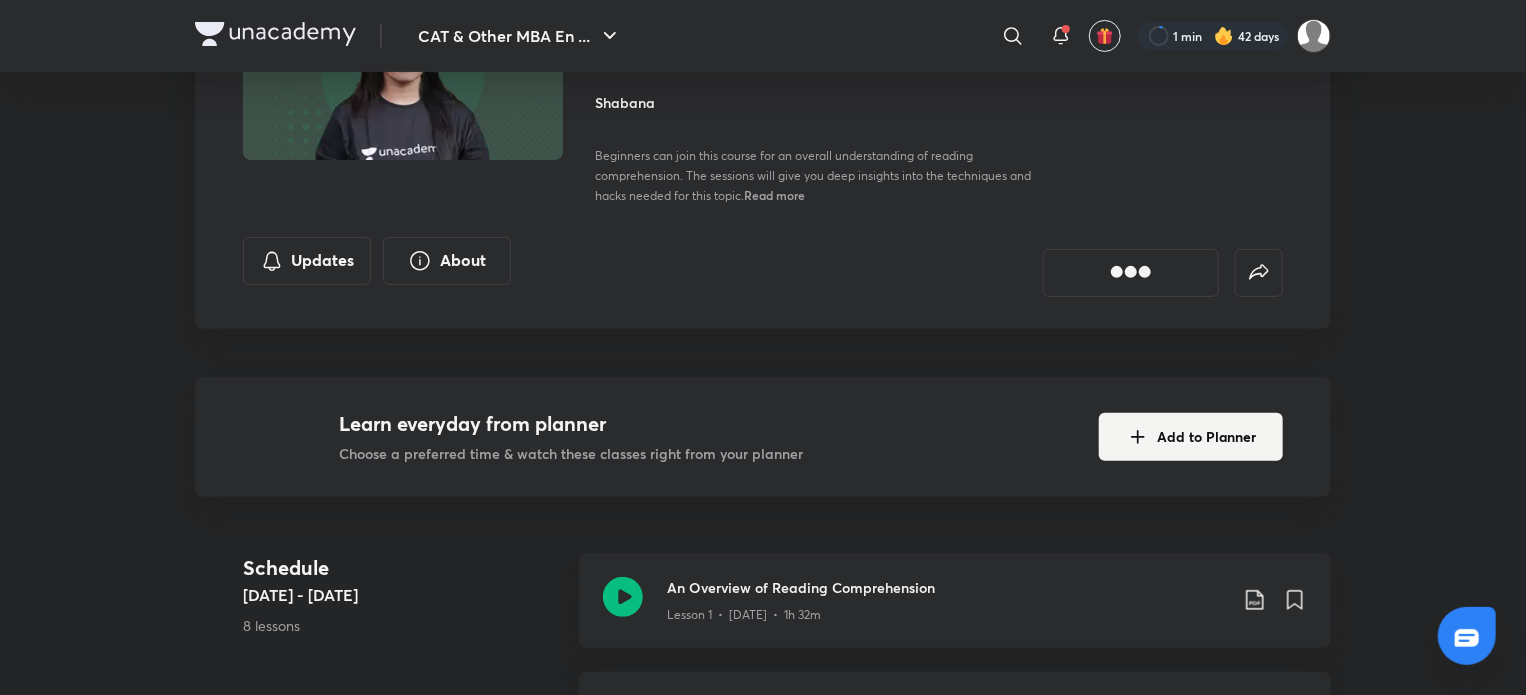 scroll, scrollTop: 0, scrollLeft: 0, axis: both 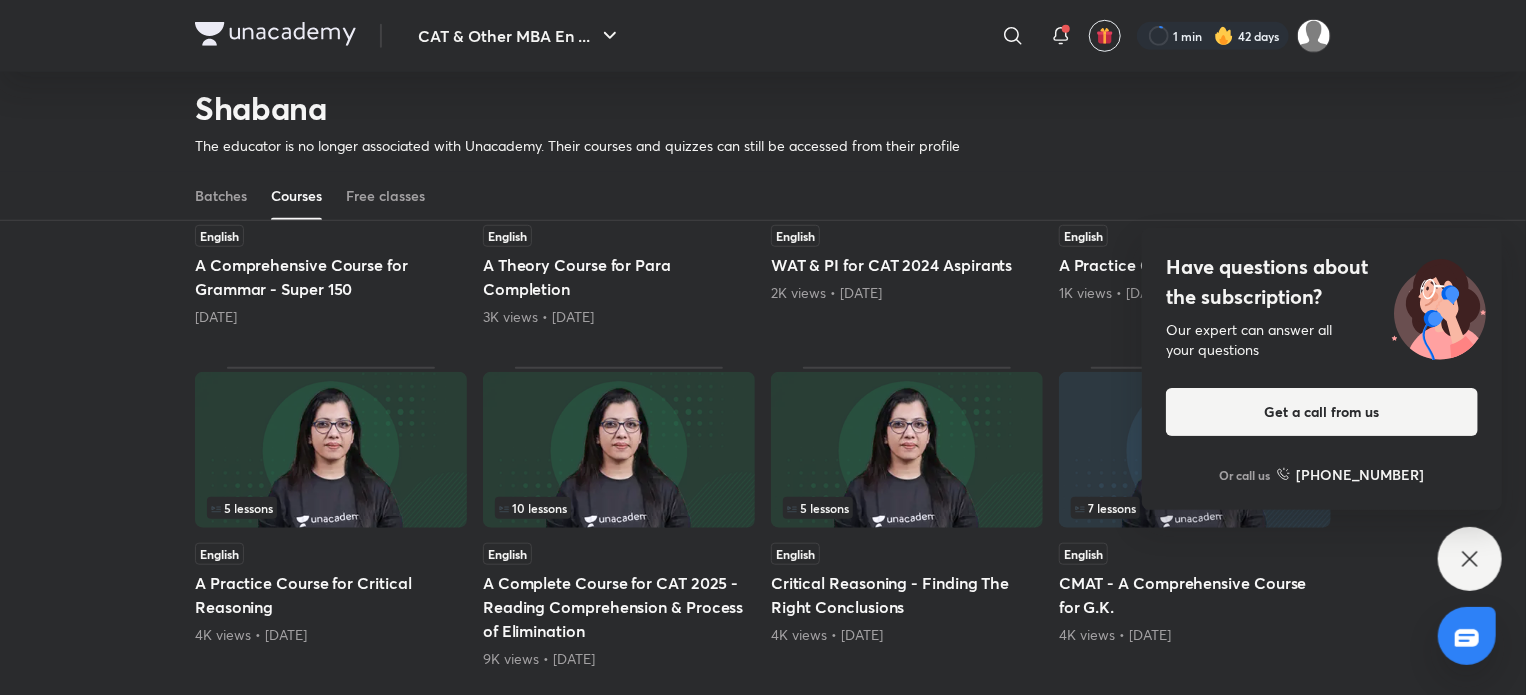 click 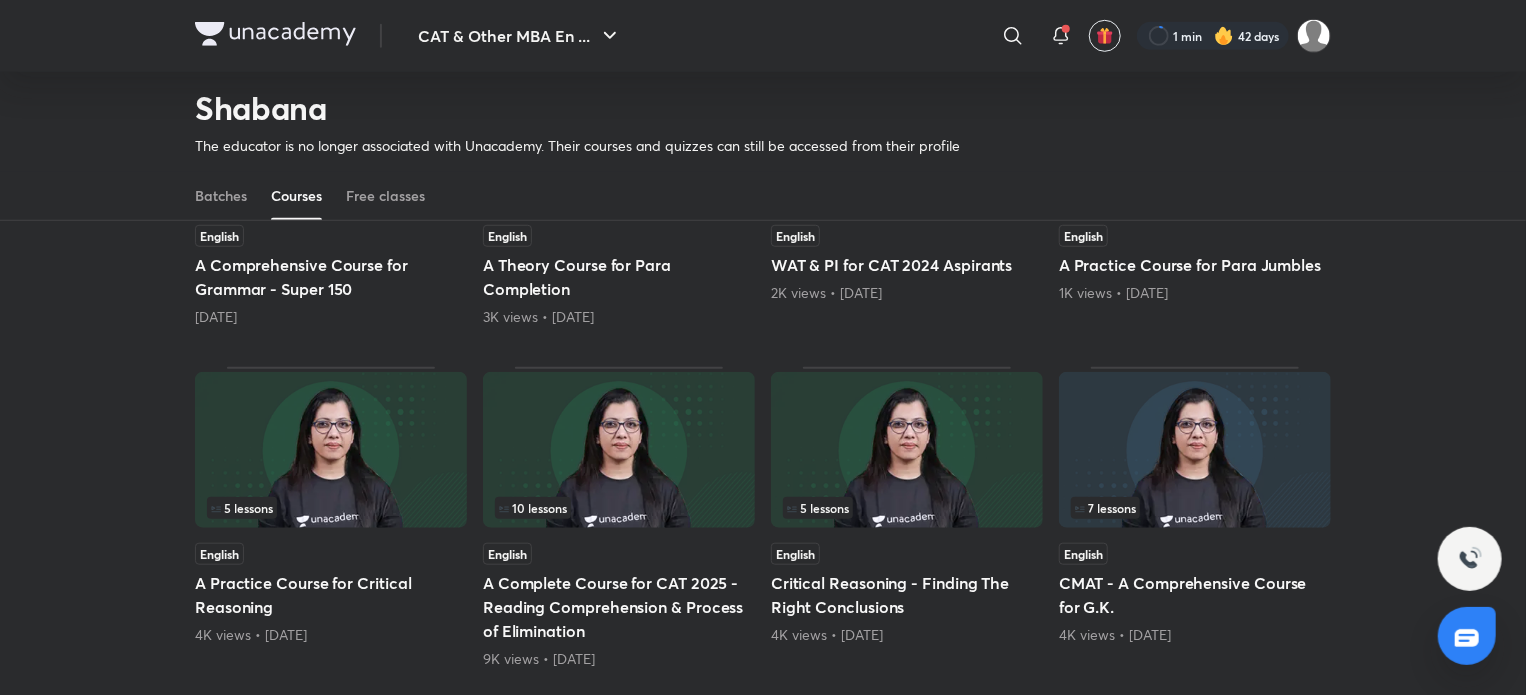 click at bounding box center [907, 450] 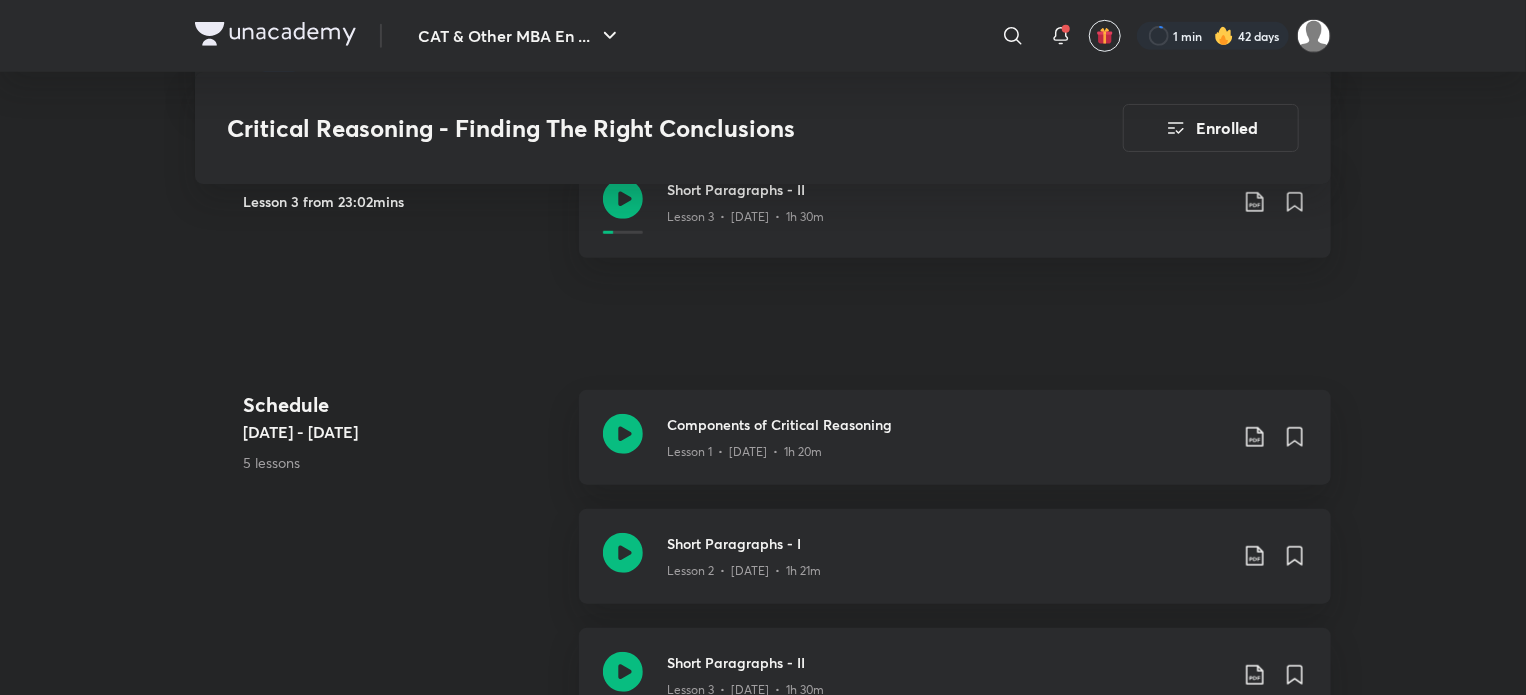 scroll, scrollTop: 696, scrollLeft: 0, axis: vertical 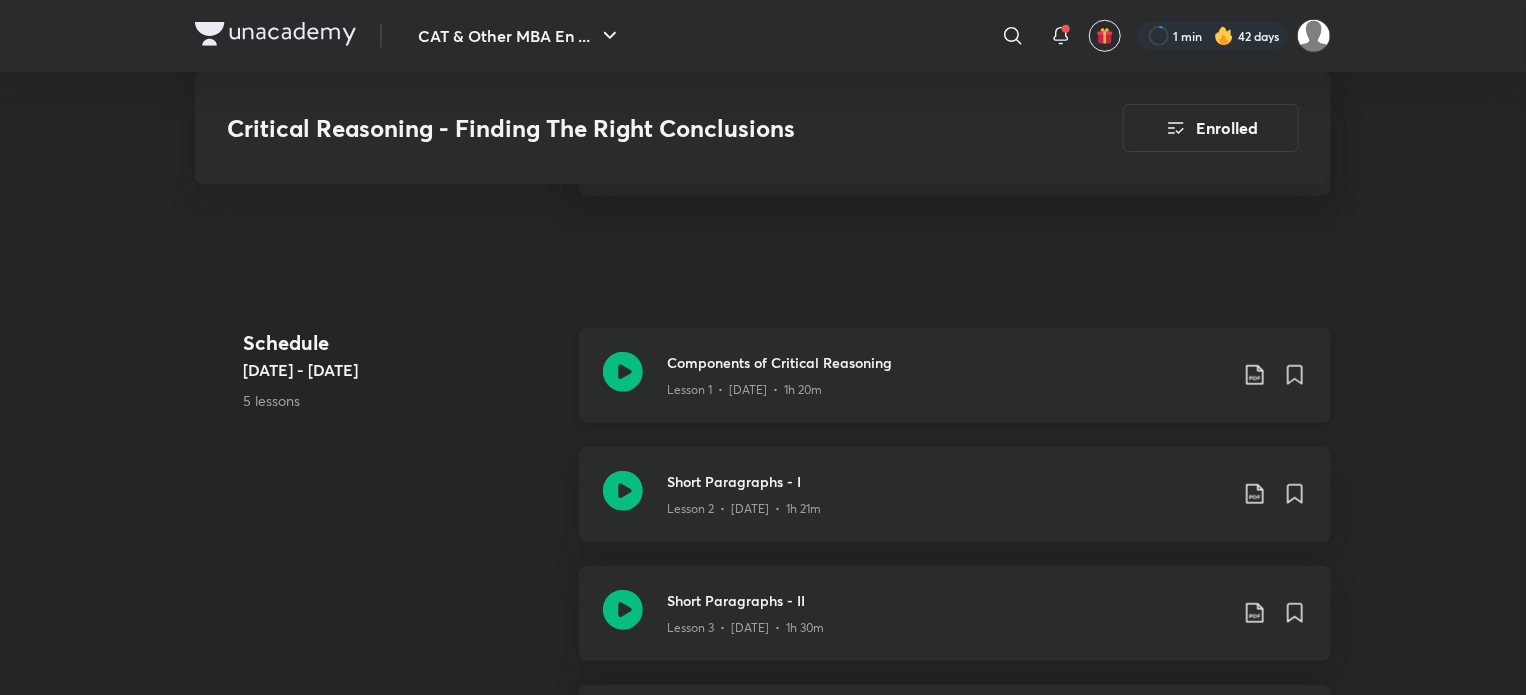 click 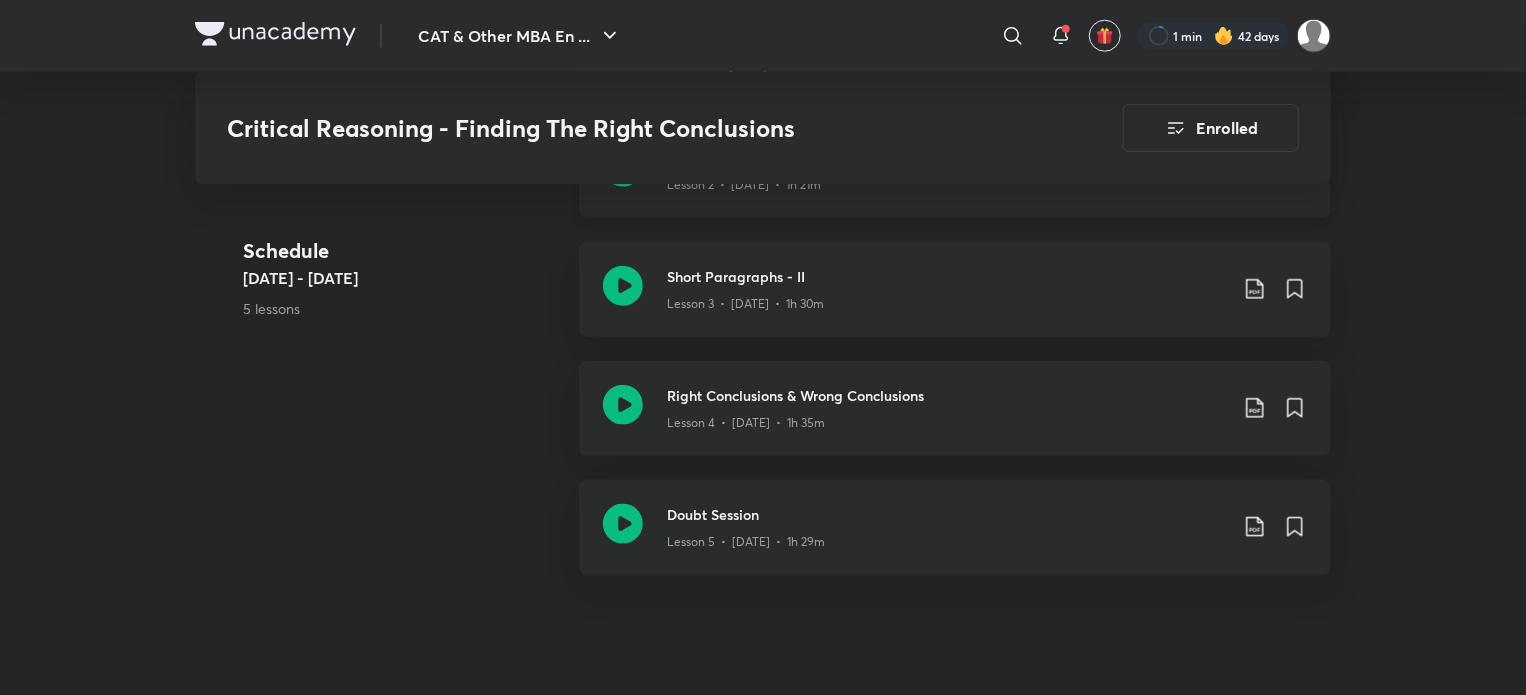 scroll, scrollTop: 1027, scrollLeft: 0, axis: vertical 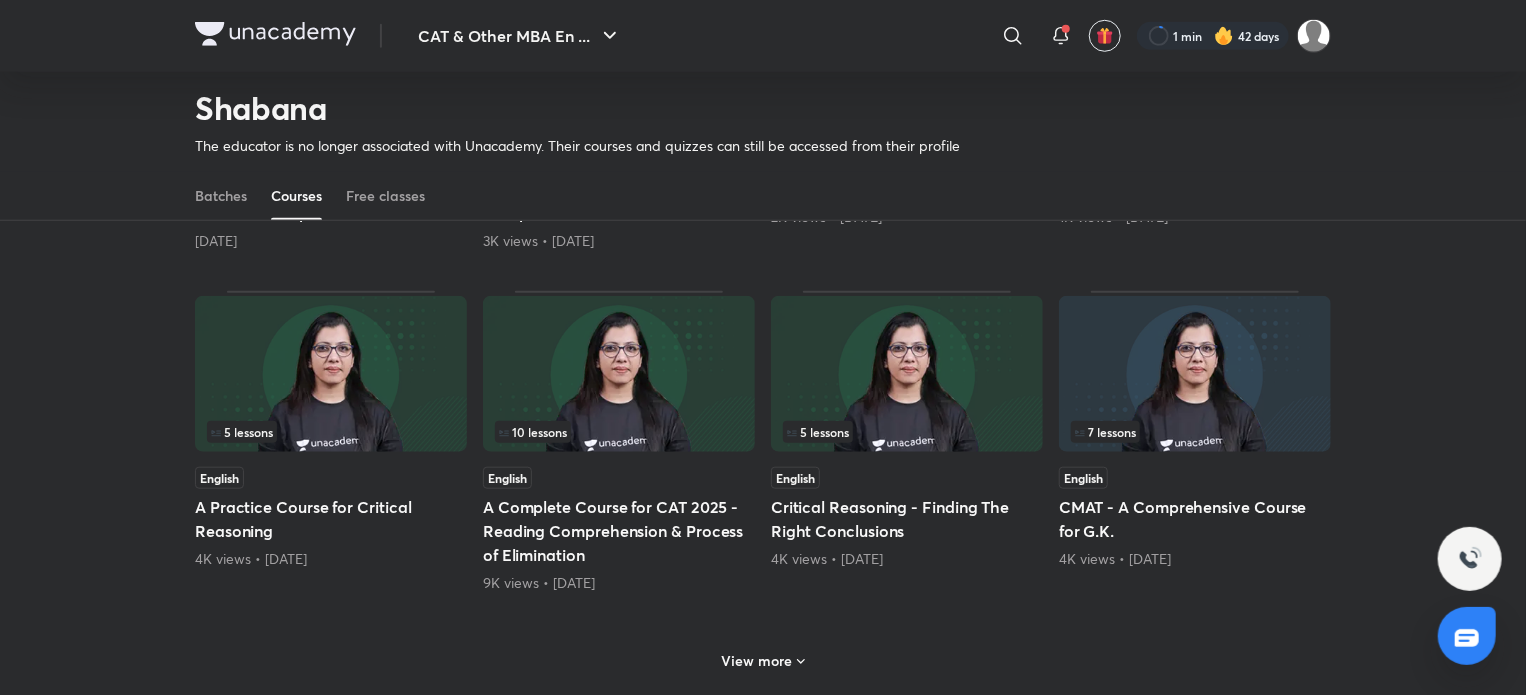 click on "A Complete Course for CAT 2025 - Reading Comprehension & Process of Elimination" at bounding box center [619, 531] 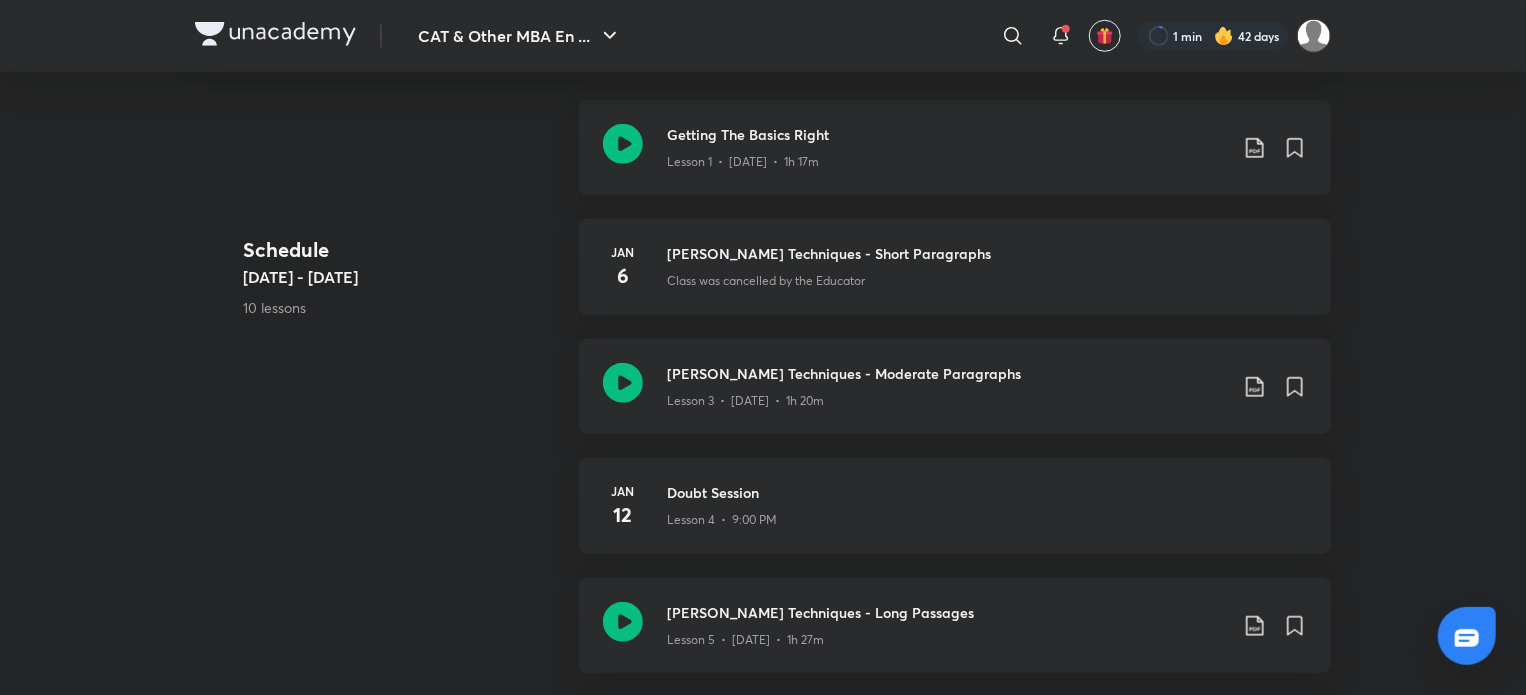 click on "A Complete Course for CAT 2025 - Reading Comprehension & Process of Elimination Enrolled CAT & Other MBA Entrance Tests Plus Syllabus Verbal Ability and RC English A Complete Course for CAT 2025 - Reading Comprehension & Process of Elimination Shabana  In this course, we will learn the basics of reading comprehension and also discuss the techniques needed for elimination. This will help boost overall accuracy.  Read more Updates About Learn everyday from planner Choose a preferred time & watch these classes right from your planner Add to Planner" at bounding box center (763, -295) 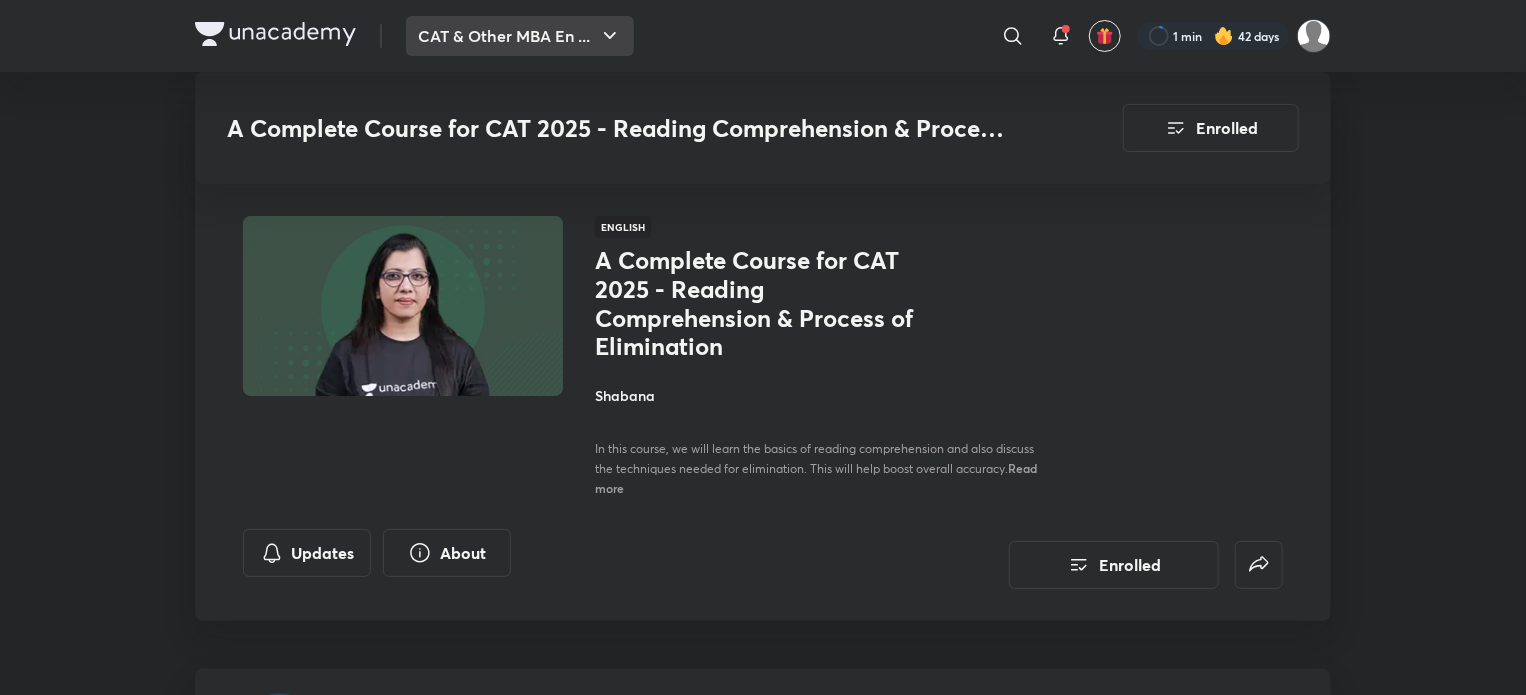 scroll, scrollTop: 745, scrollLeft: 0, axis: vertical 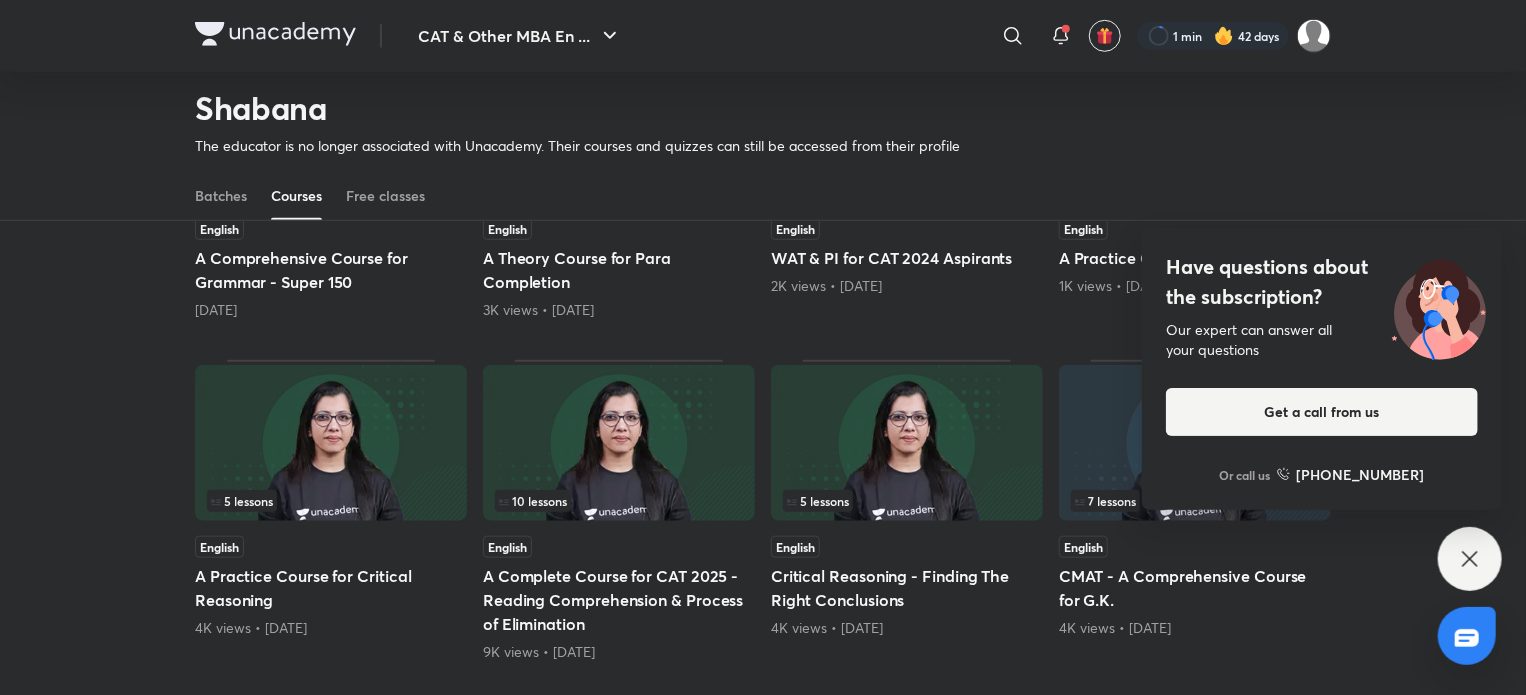 click 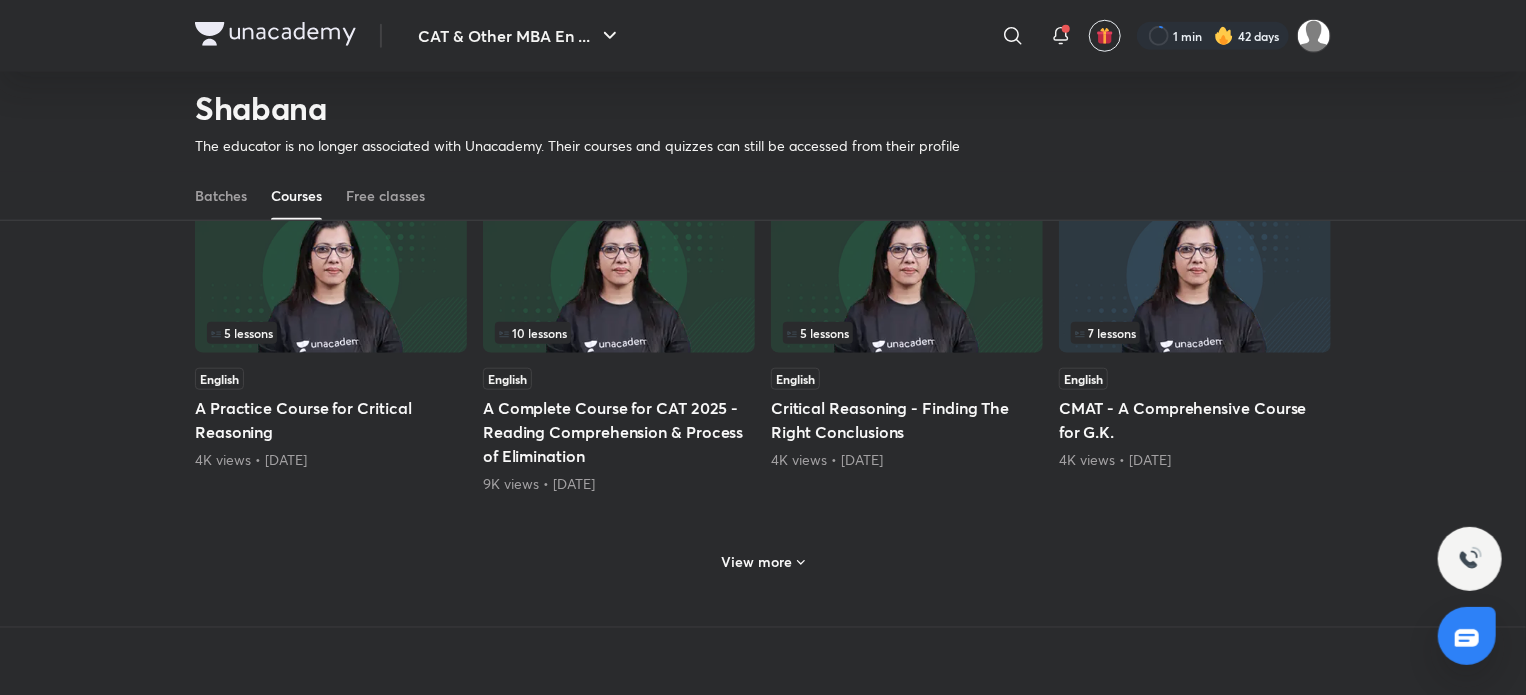 scroll, scrollTop: 844, scrollLeft: 0, axis: vertical 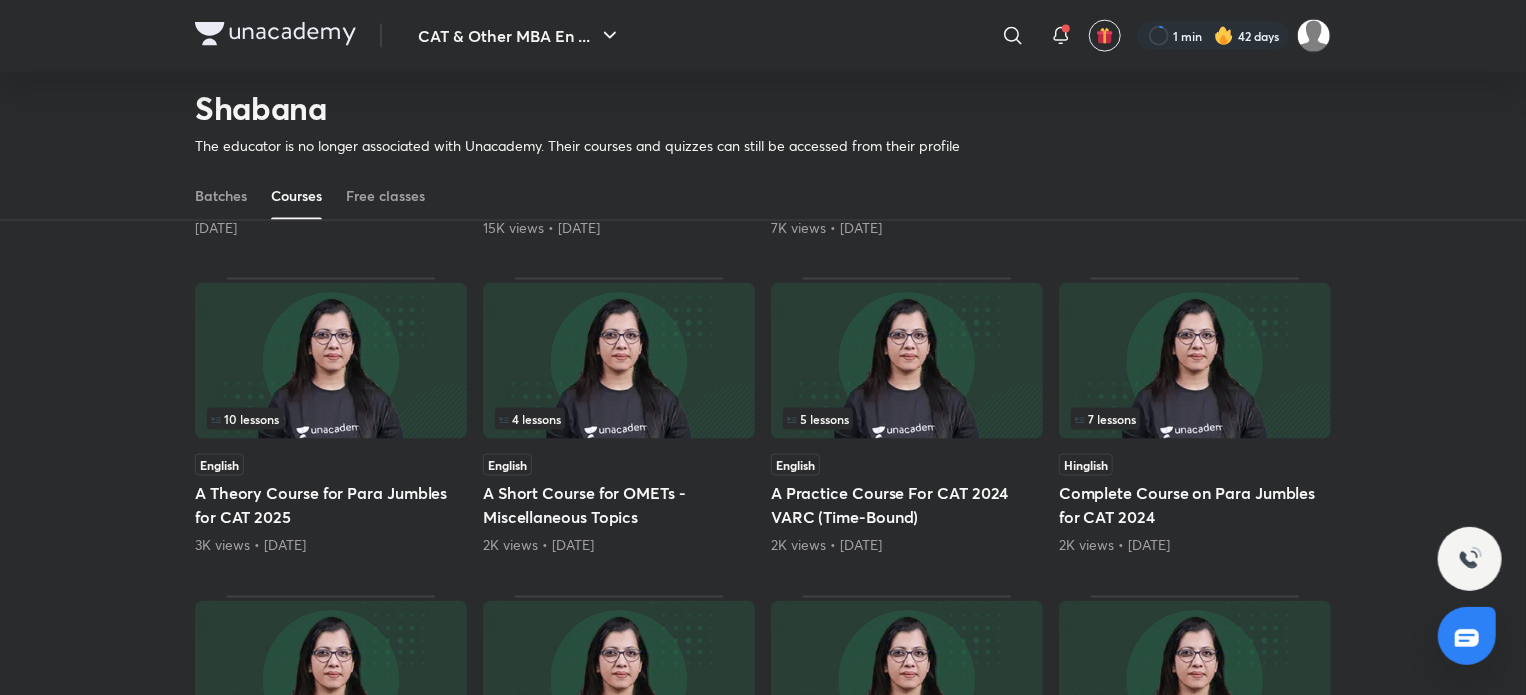 click at bounding box center [331, 361] 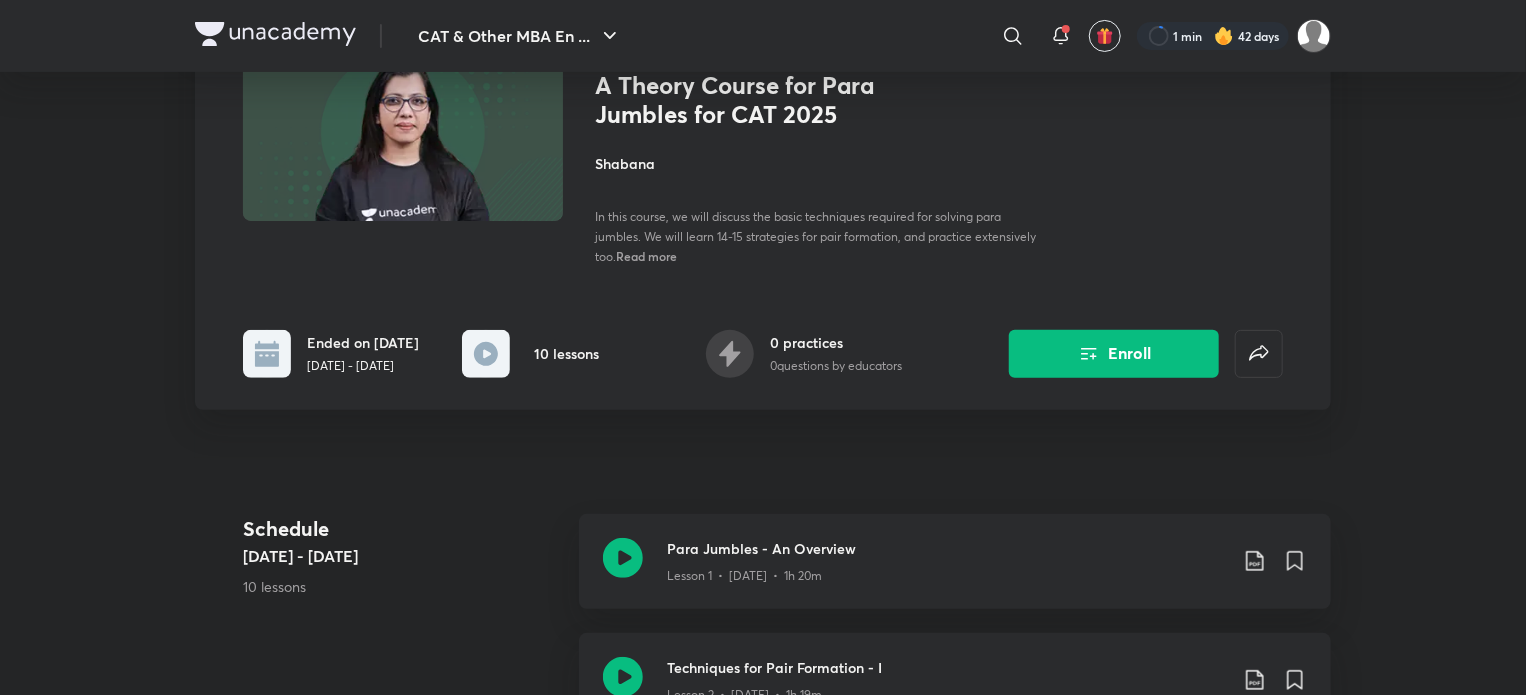 scroll, scrollTop: 174, scrollLeft: 0, axis: vertical 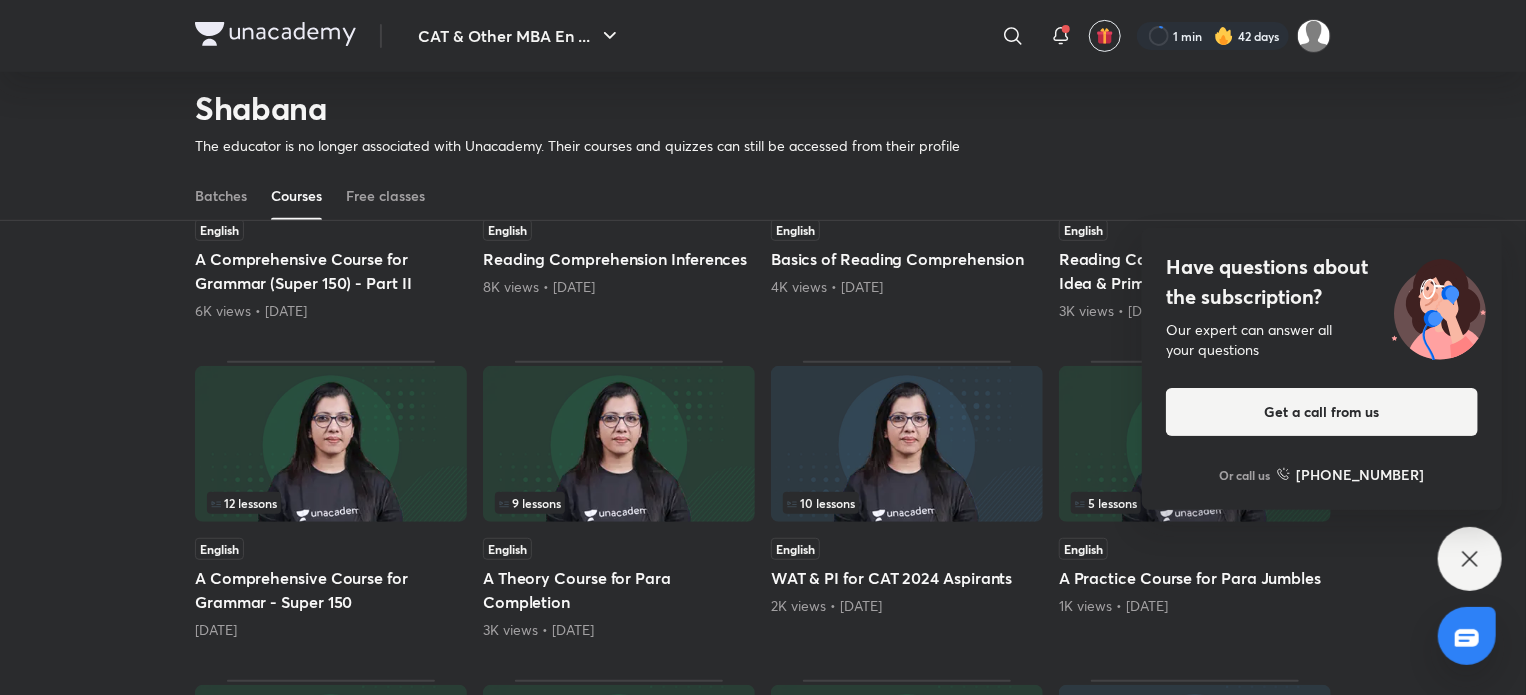 click 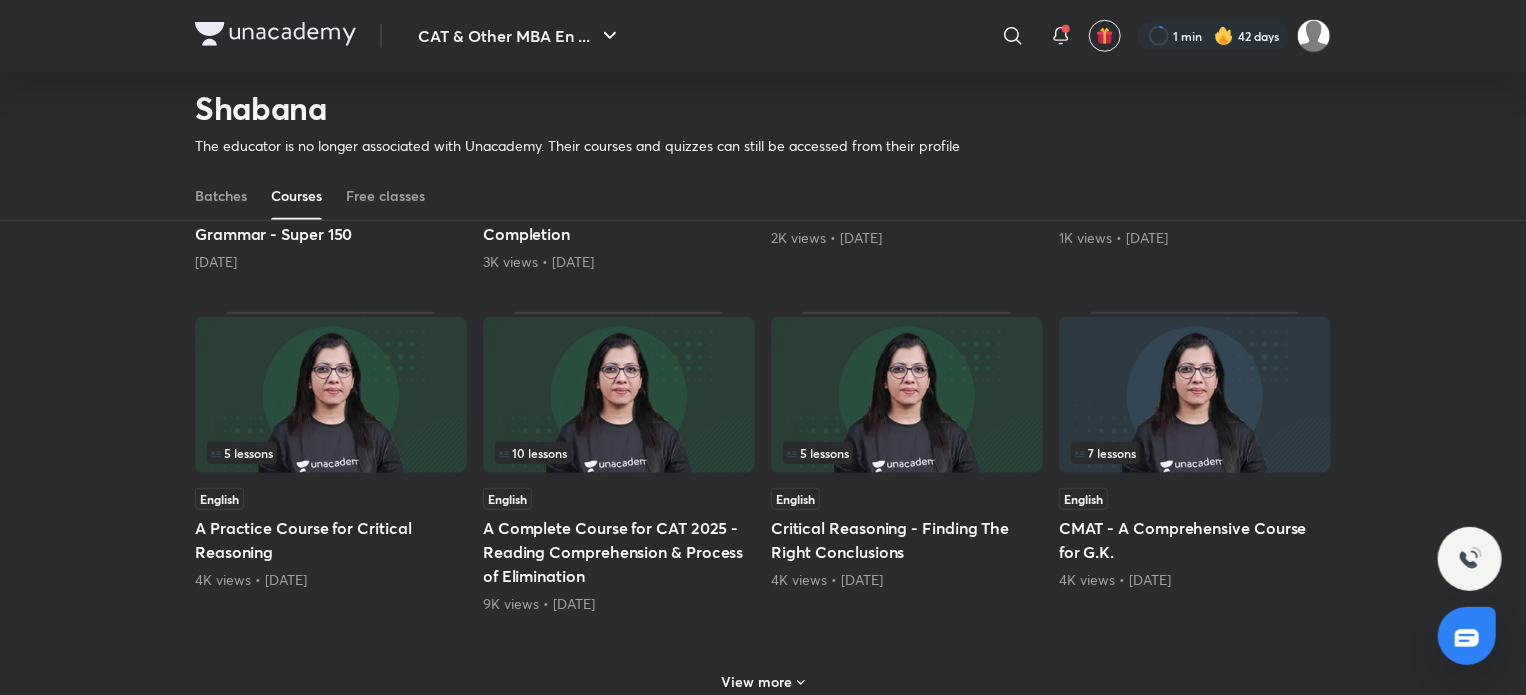 scroll, scrollTop: 838, scrollLeft: 0, axis: vertical 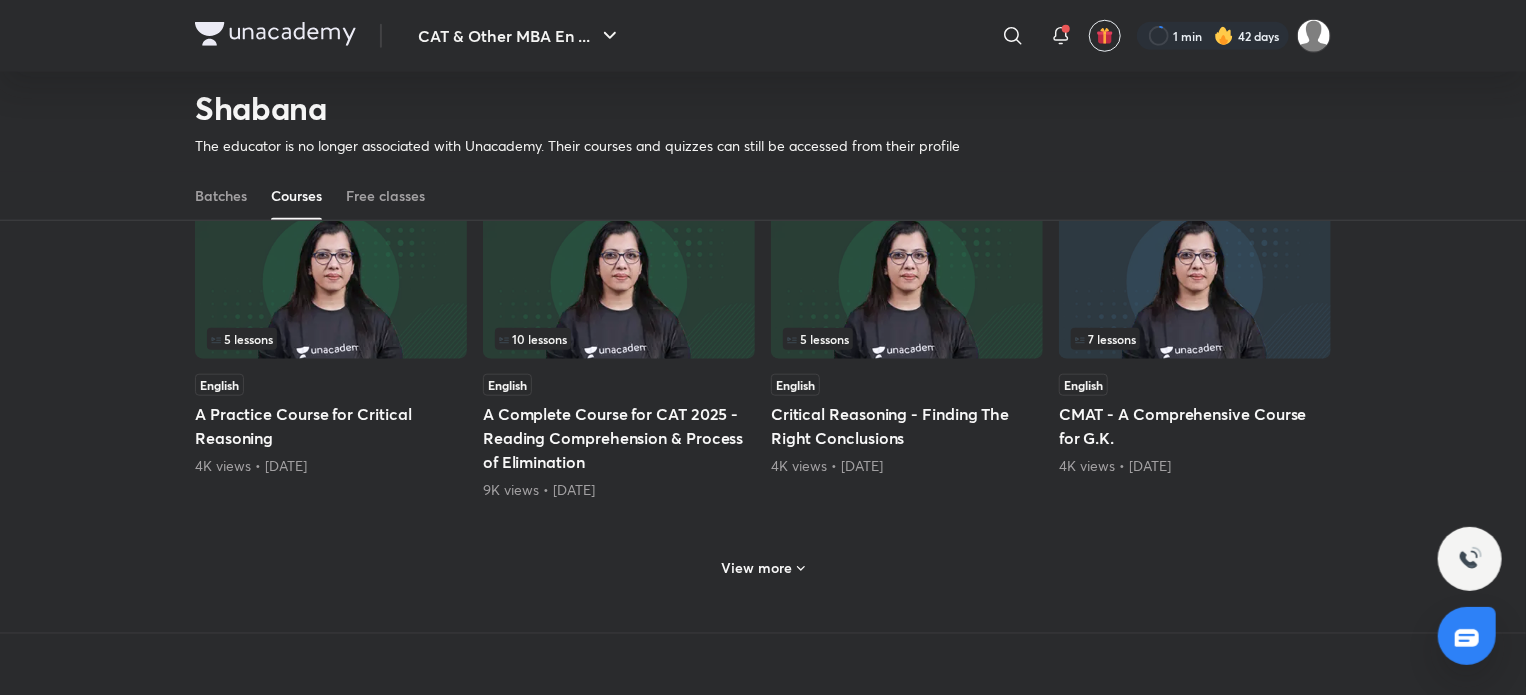 click 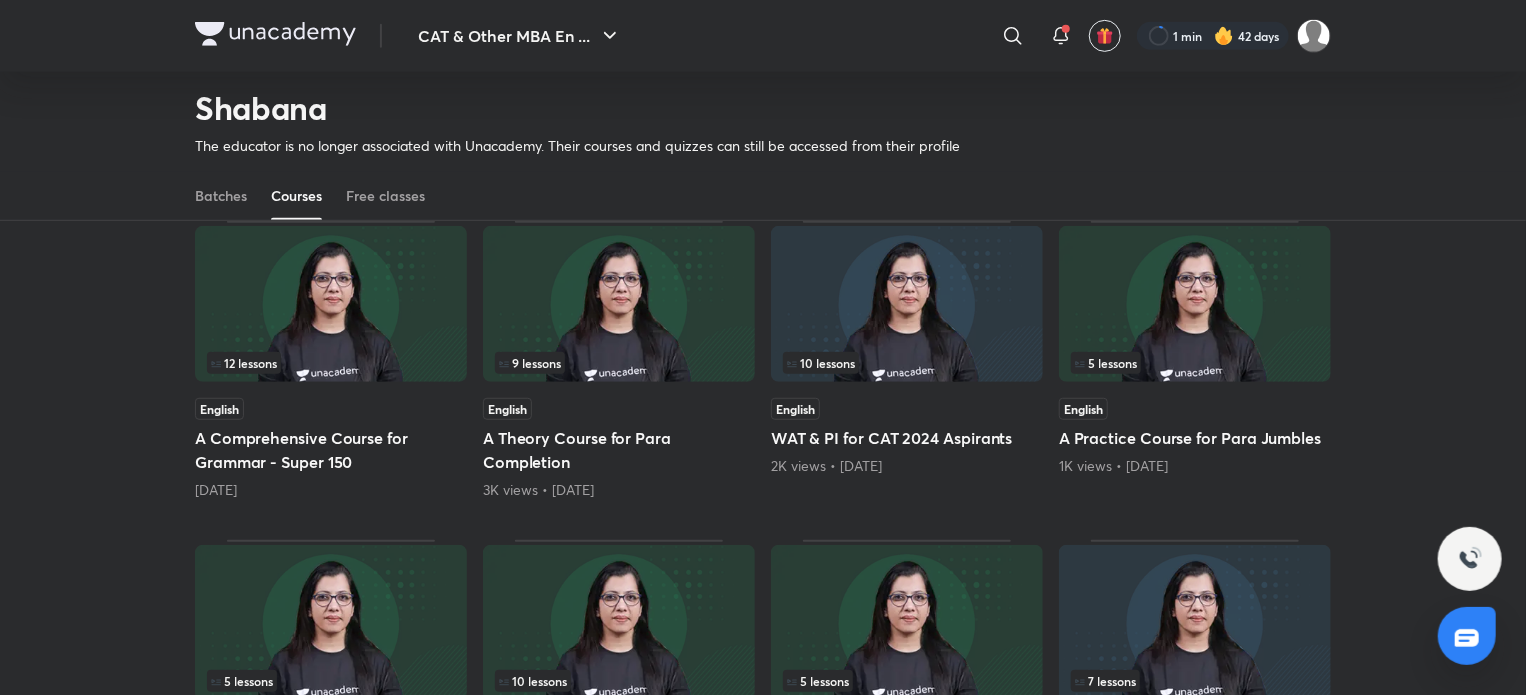 scroll, scrollTop: 600, scrollLeft: 0, axis: vertical 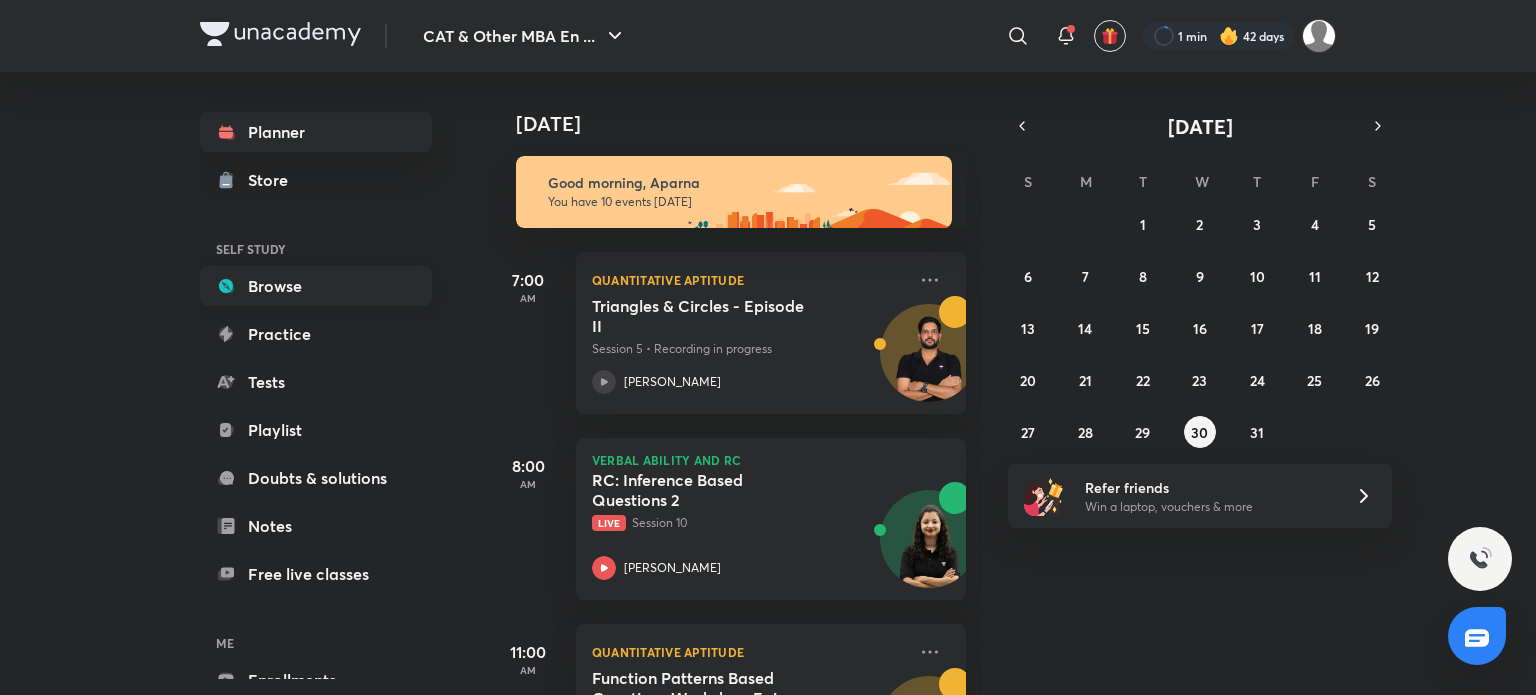 click on "Browse" at bounding box center (316, 286) 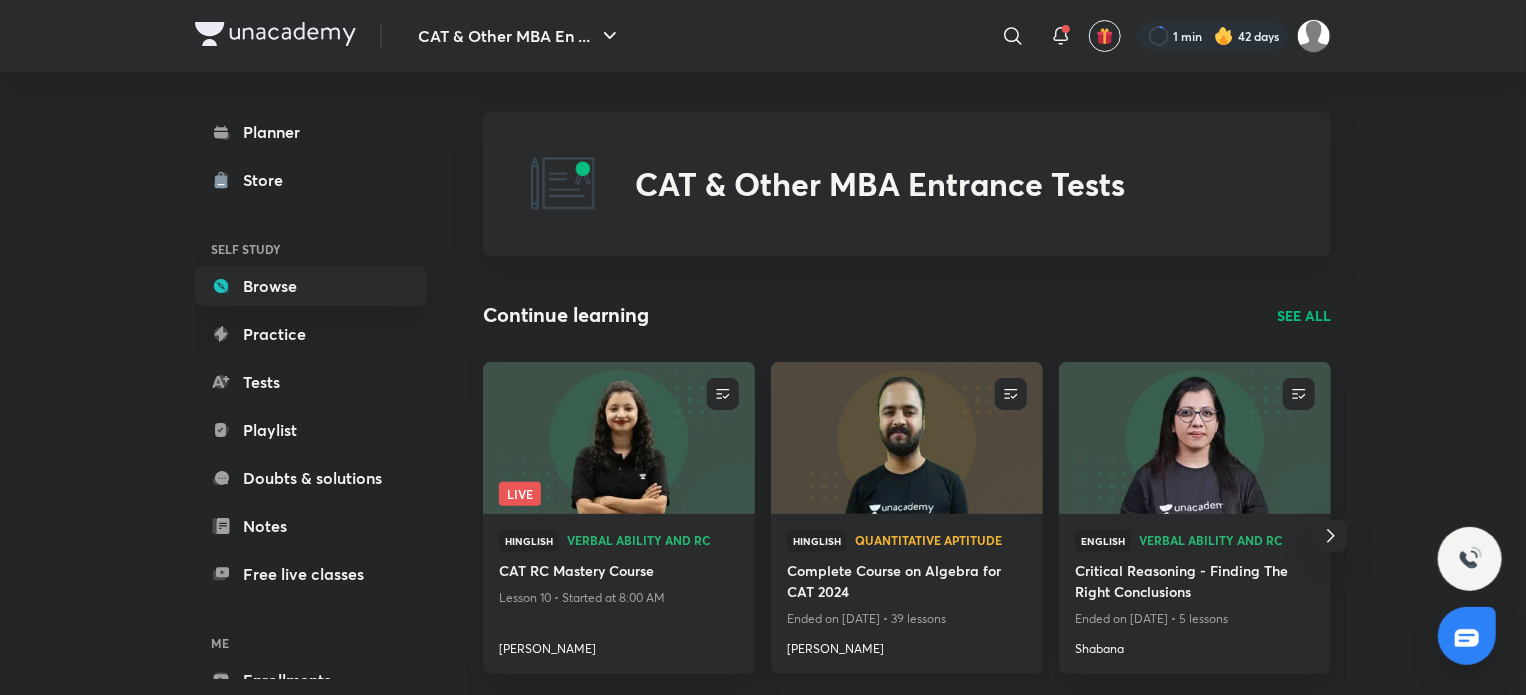 click at bounding box center [906, 437] 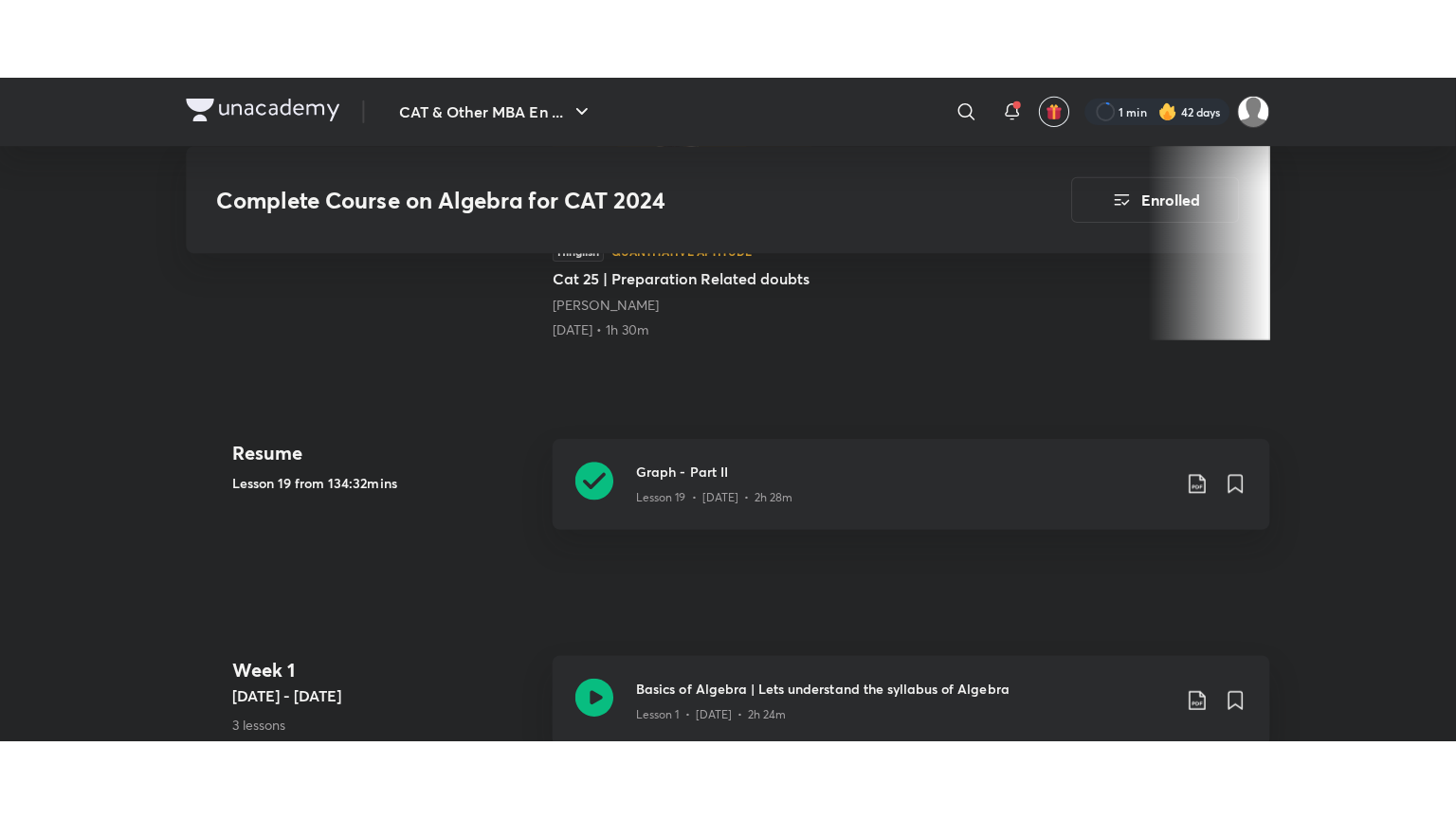 scroll, scrollTop: 698, scrollLeft: 0, axis: vertical 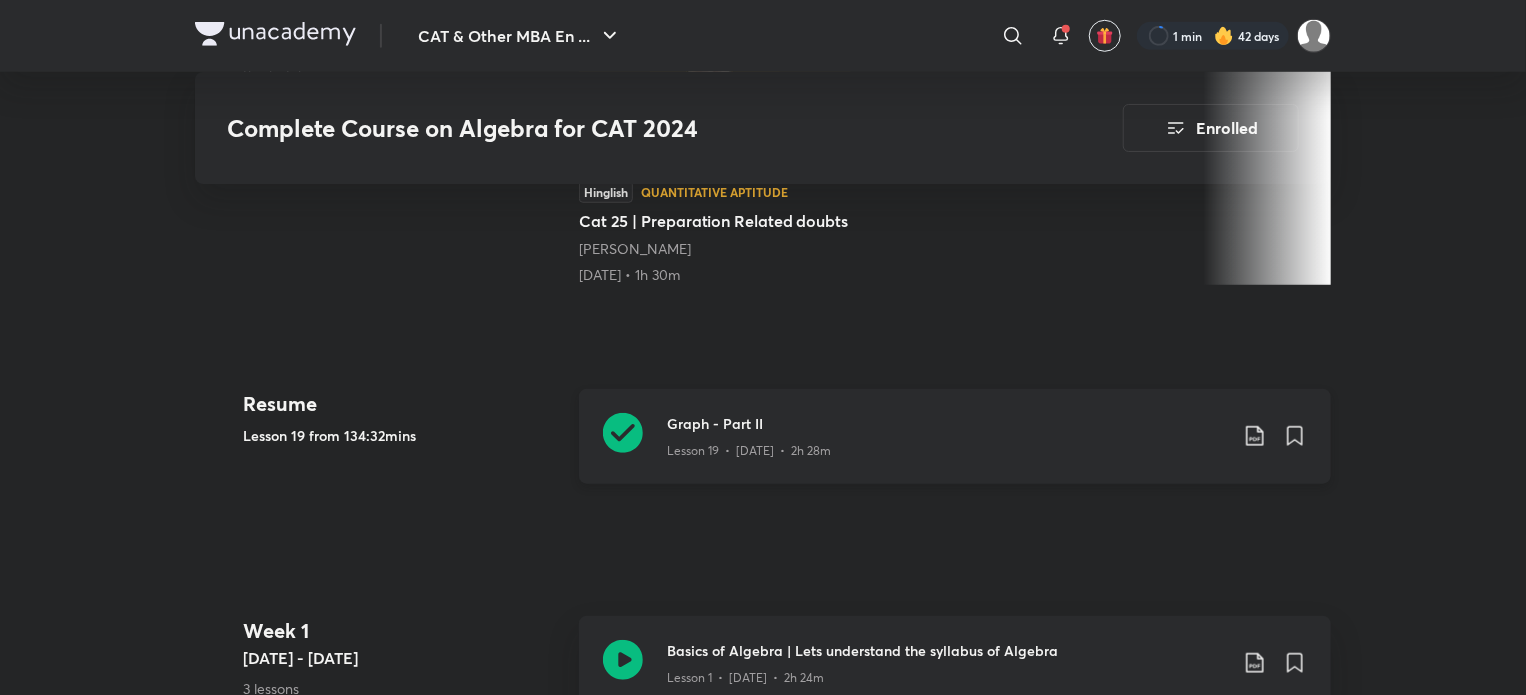 click on "Graph - Part II Lesson 19  •  Apr 12  •  2h 28m" at bounding box center [955, 436] 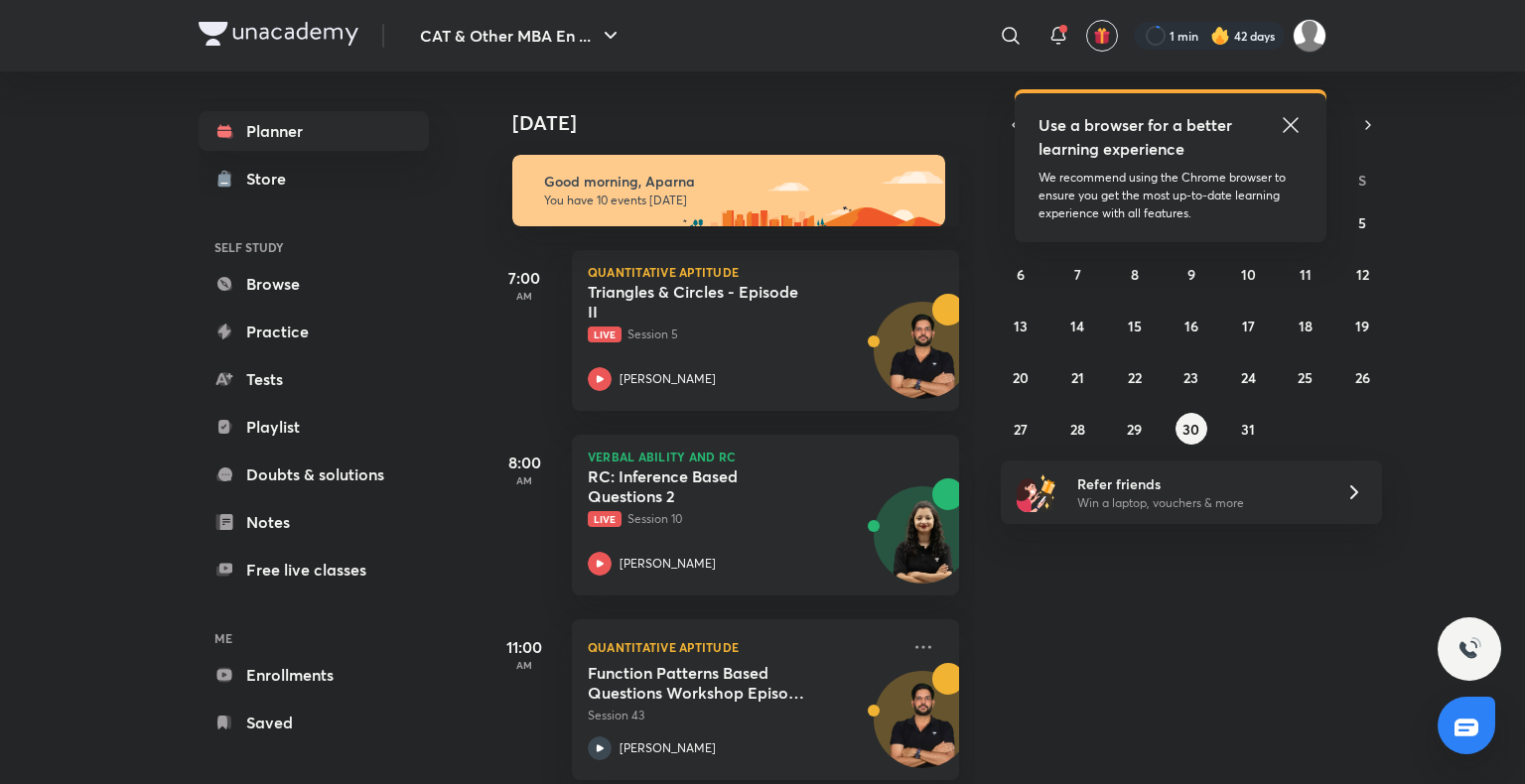 scroll, scrollTop: 0, scrollLeft: 0, axis: both 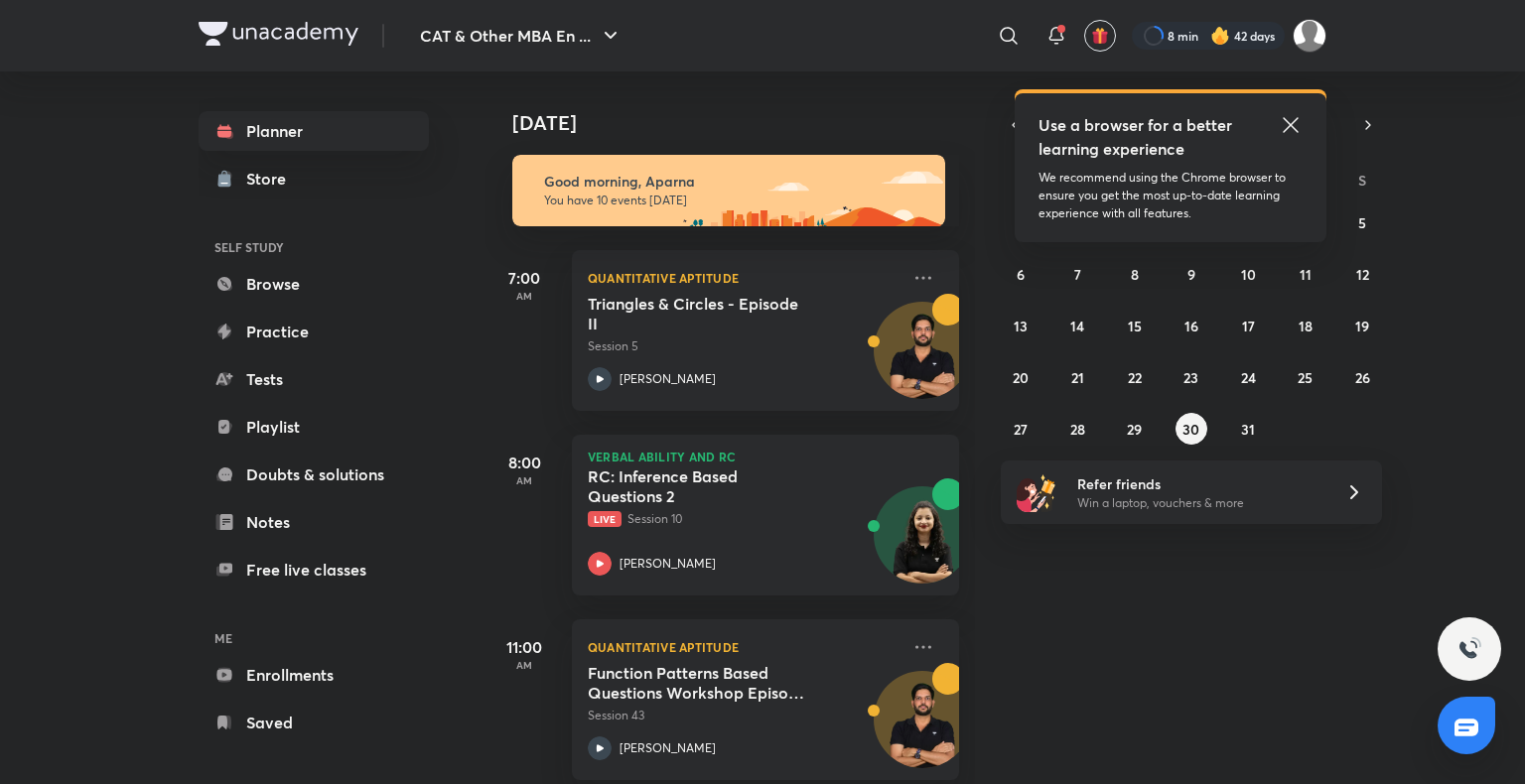 click at bounding box center (1220, 36) 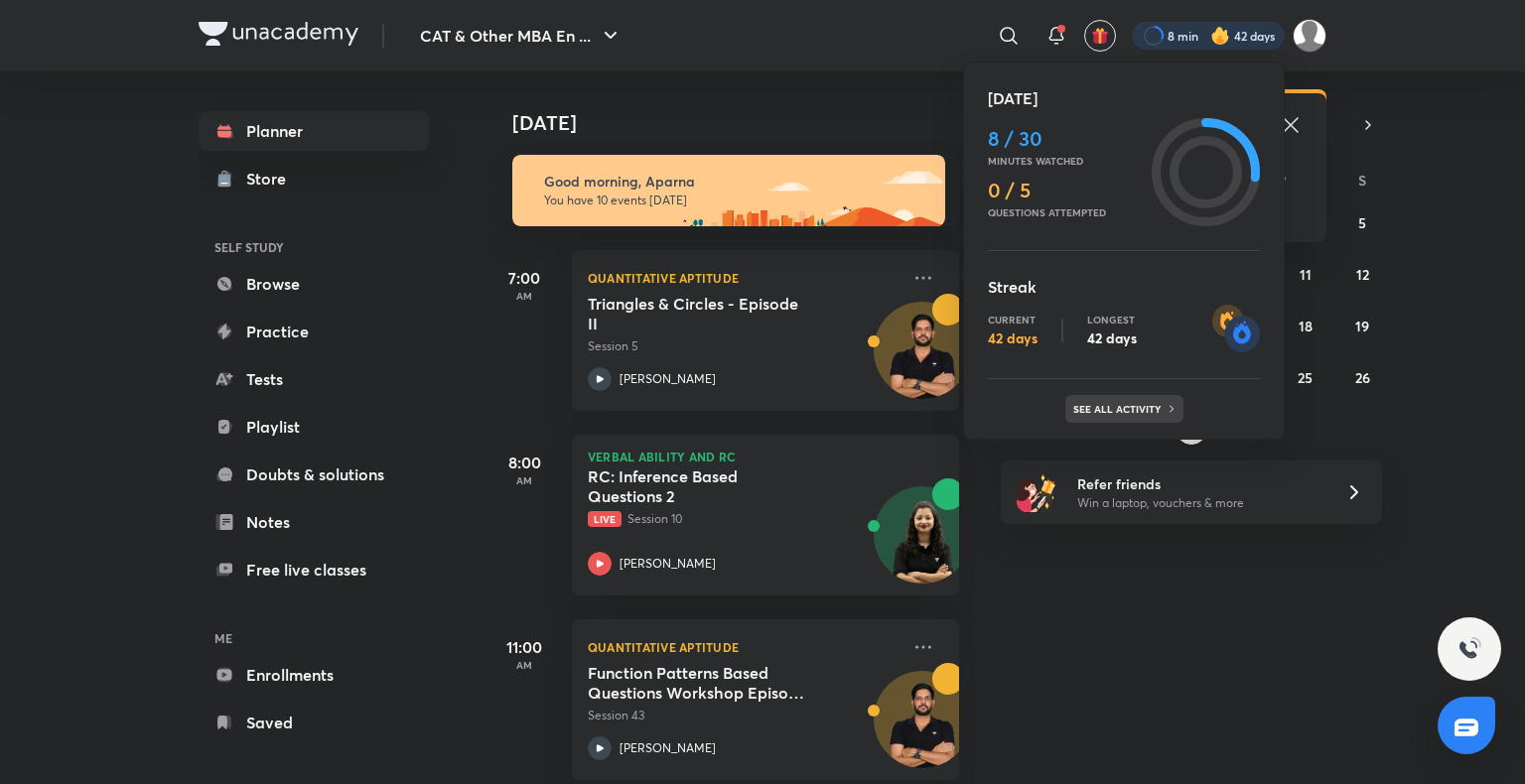 click on "See all activity" at bounding box center (1119, 409) 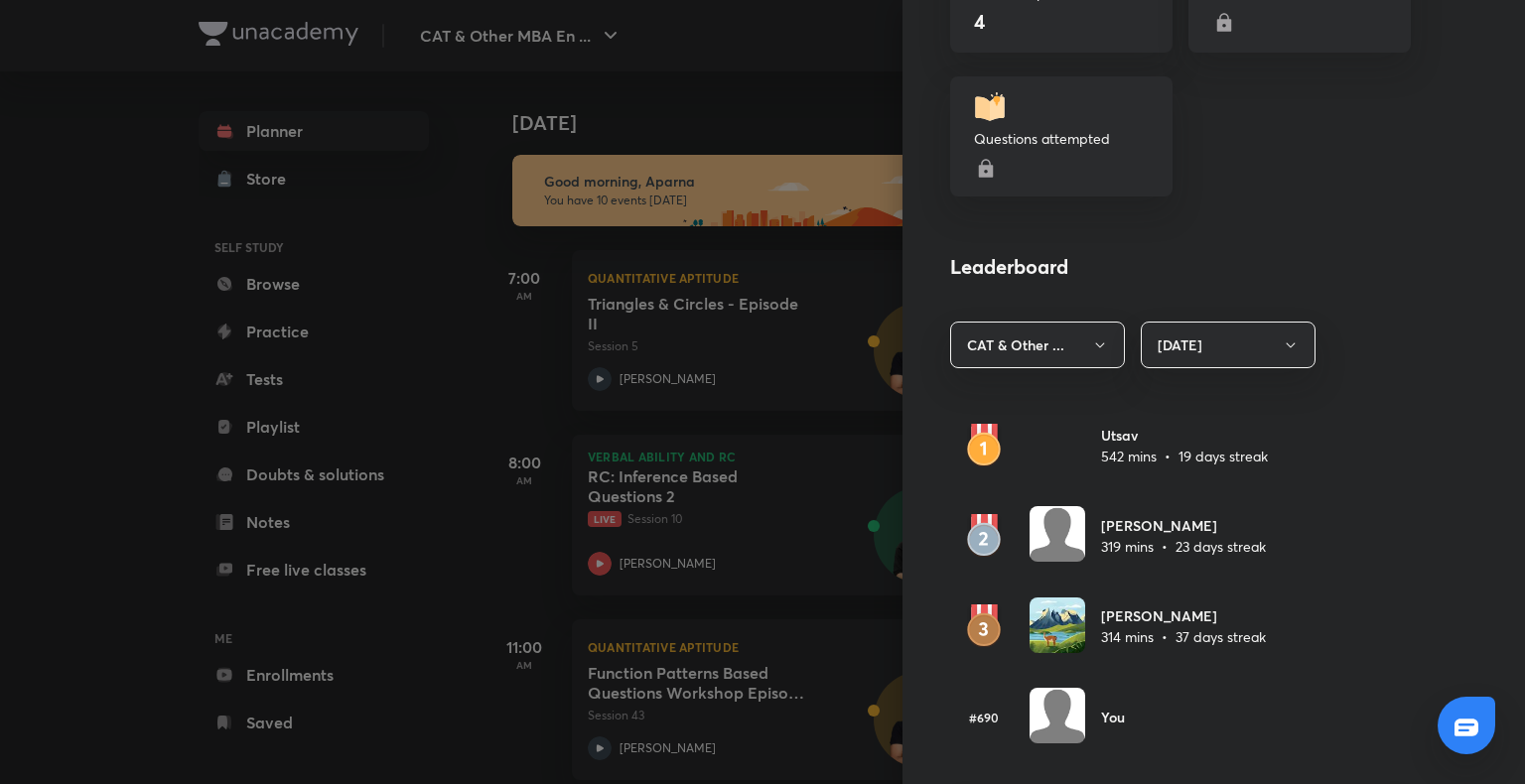 scroll, scrollTop: 1044, scrollLeft: 0, axis: vertical 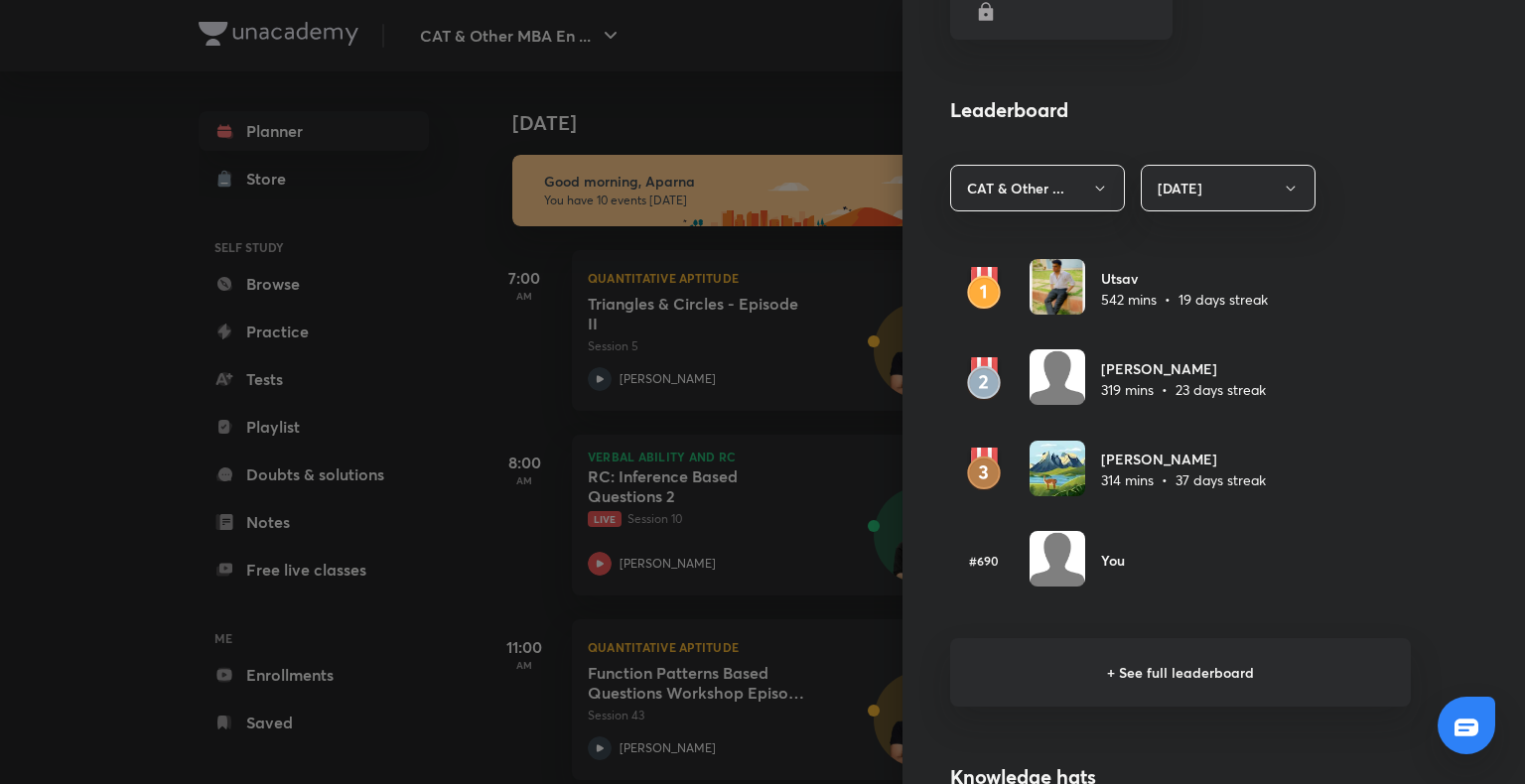 click on "+ See full leaderboard" at bounding box center [1180, 672] 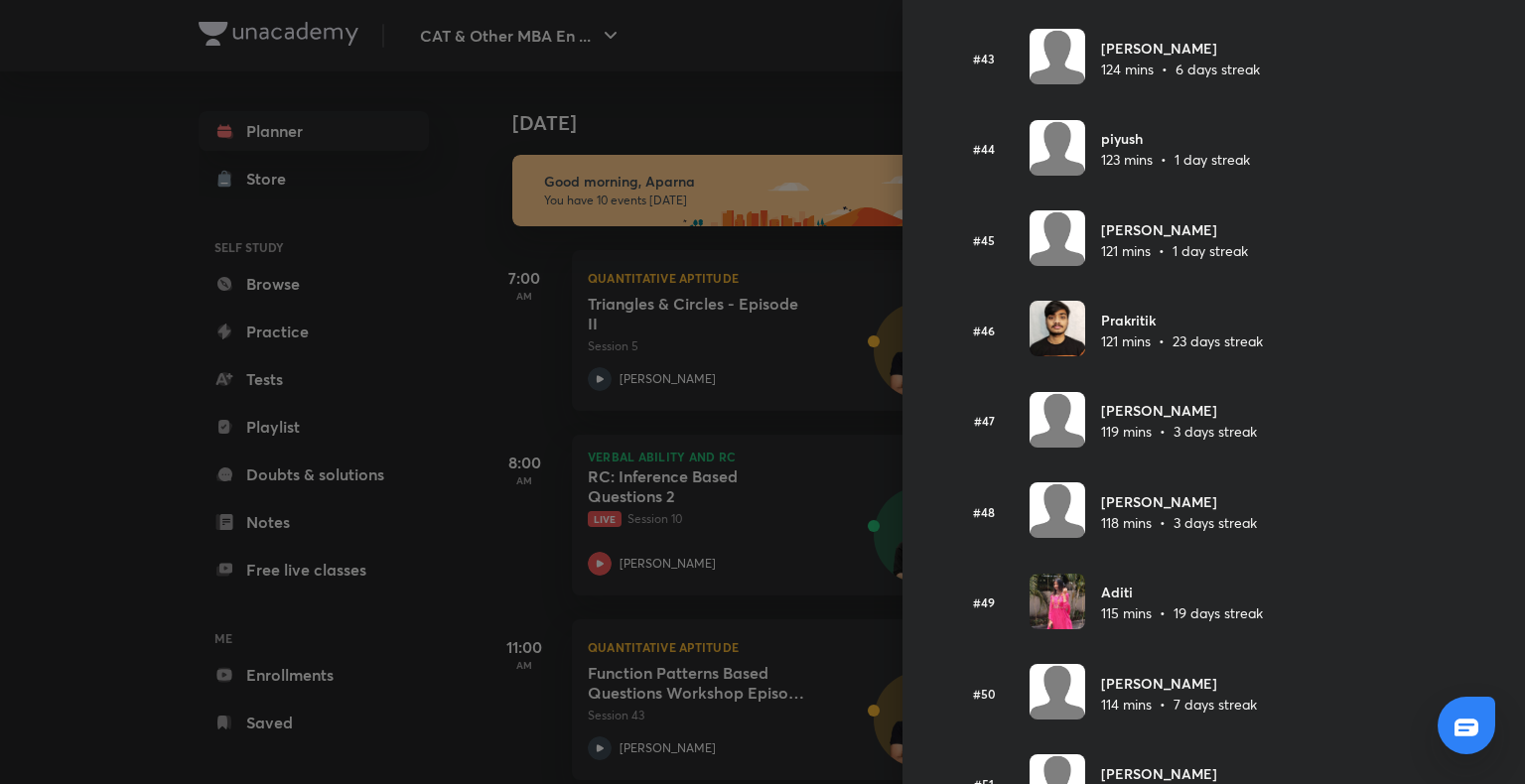 scroll, scrollTop: 3968, scrollLeft: 0, axis: vertical 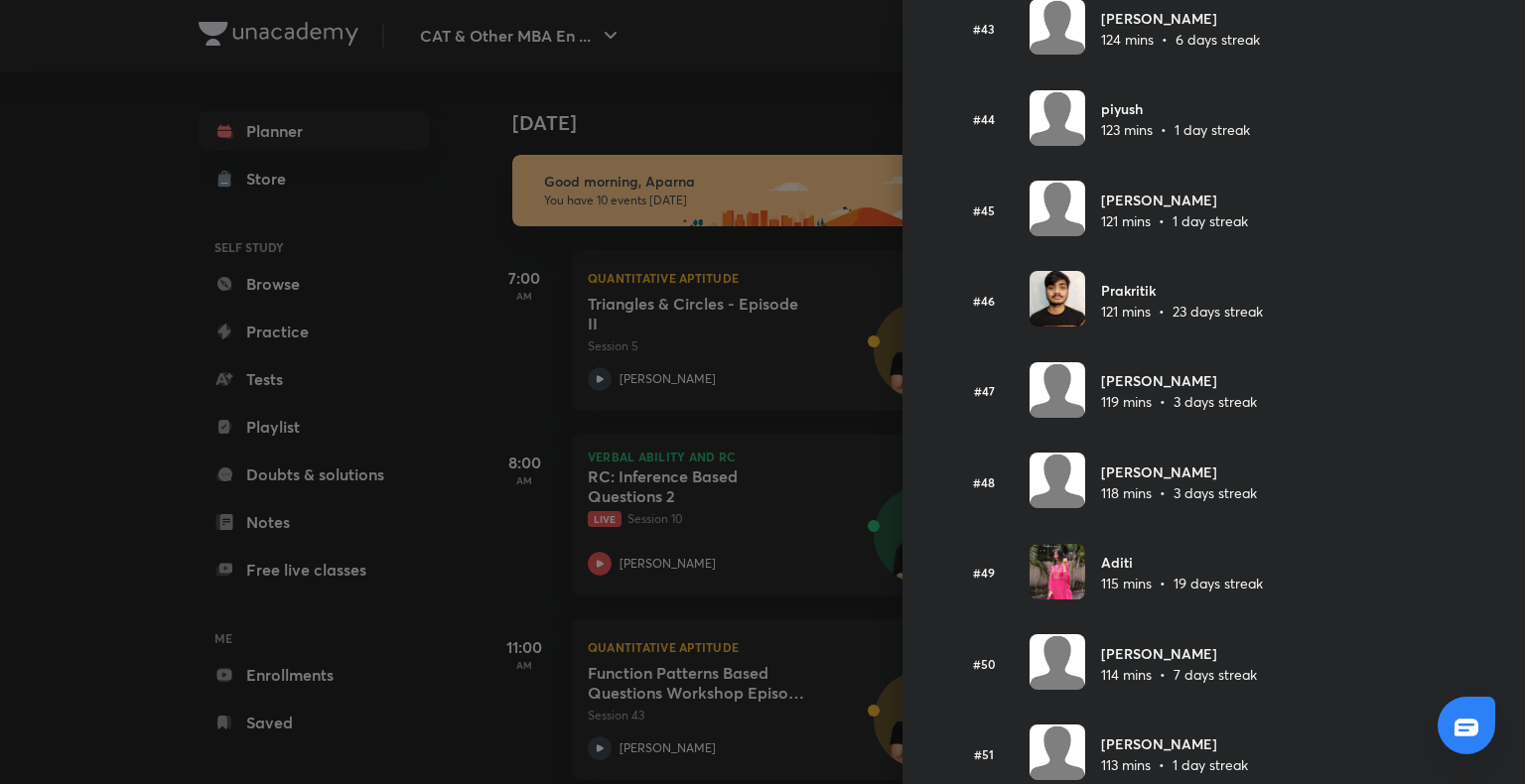 click at bounding box center [762, 392] 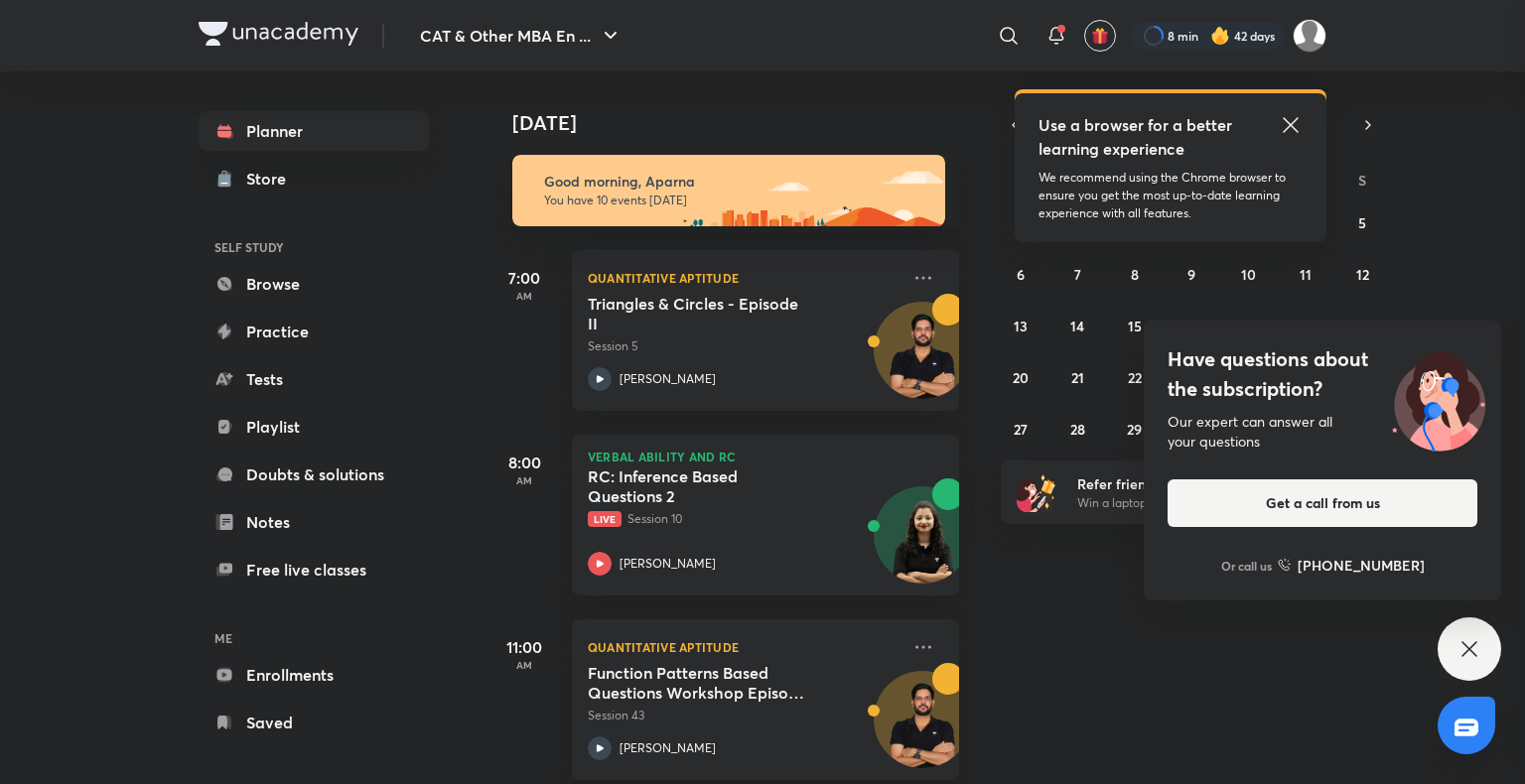 scroll, scrollTop: 2319, scrollLeft: 0, axis: vertical 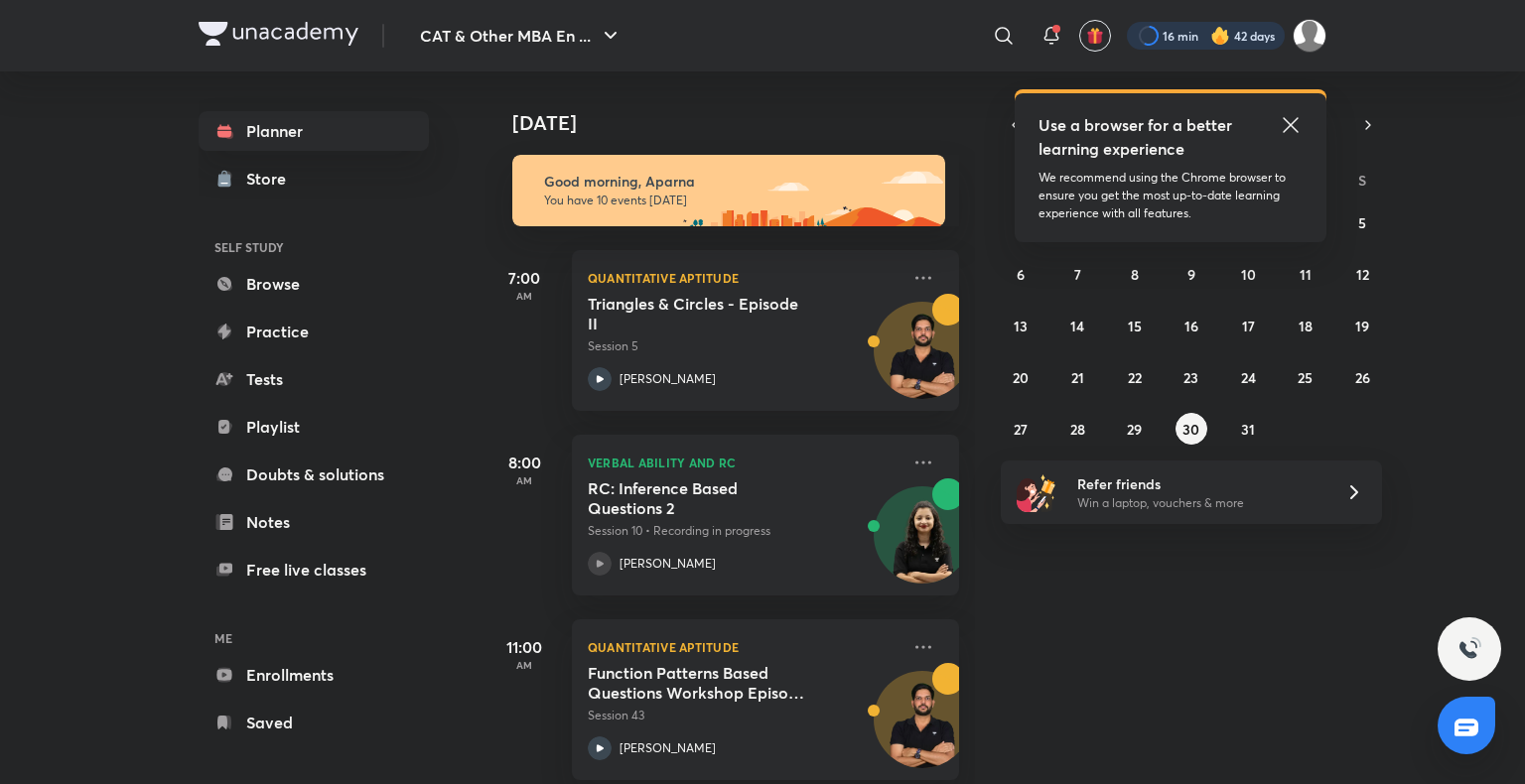 click at bounding box center (1205, 36) 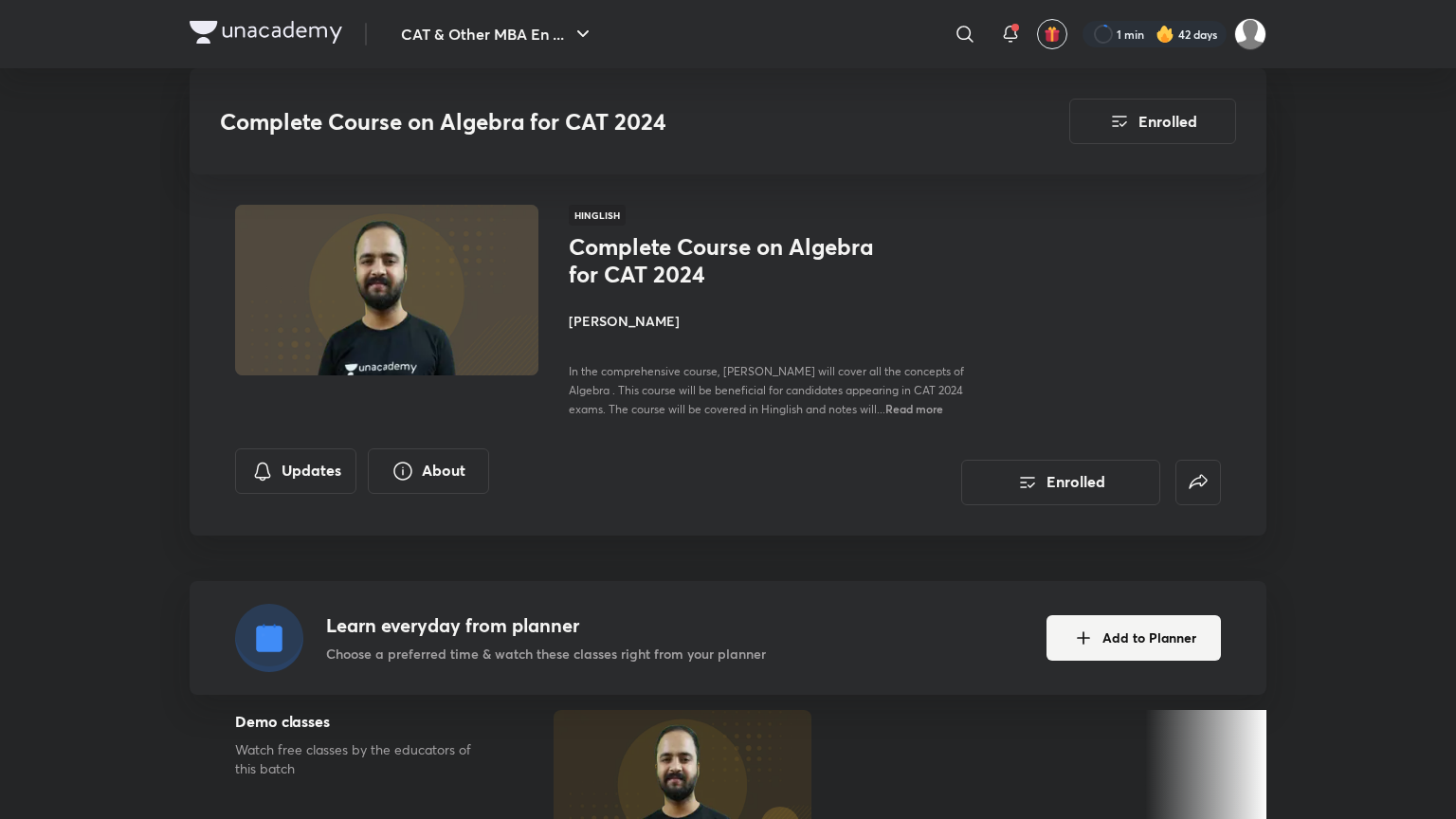 scroll, scrollTop: 698, scrollLeft: 0, axis: vertical 